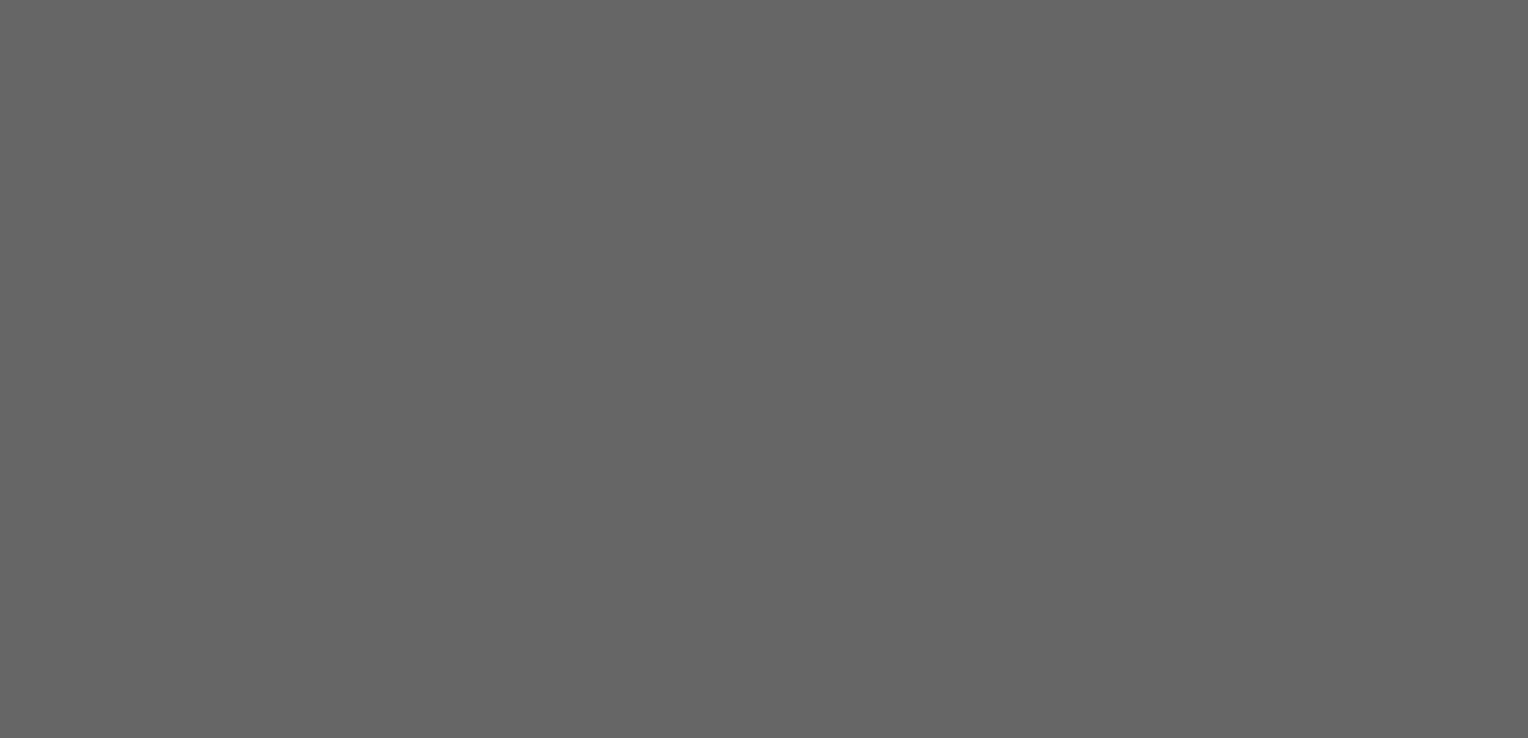 scroll, scrollTop: 0, scrollLeft: 0, axis: both 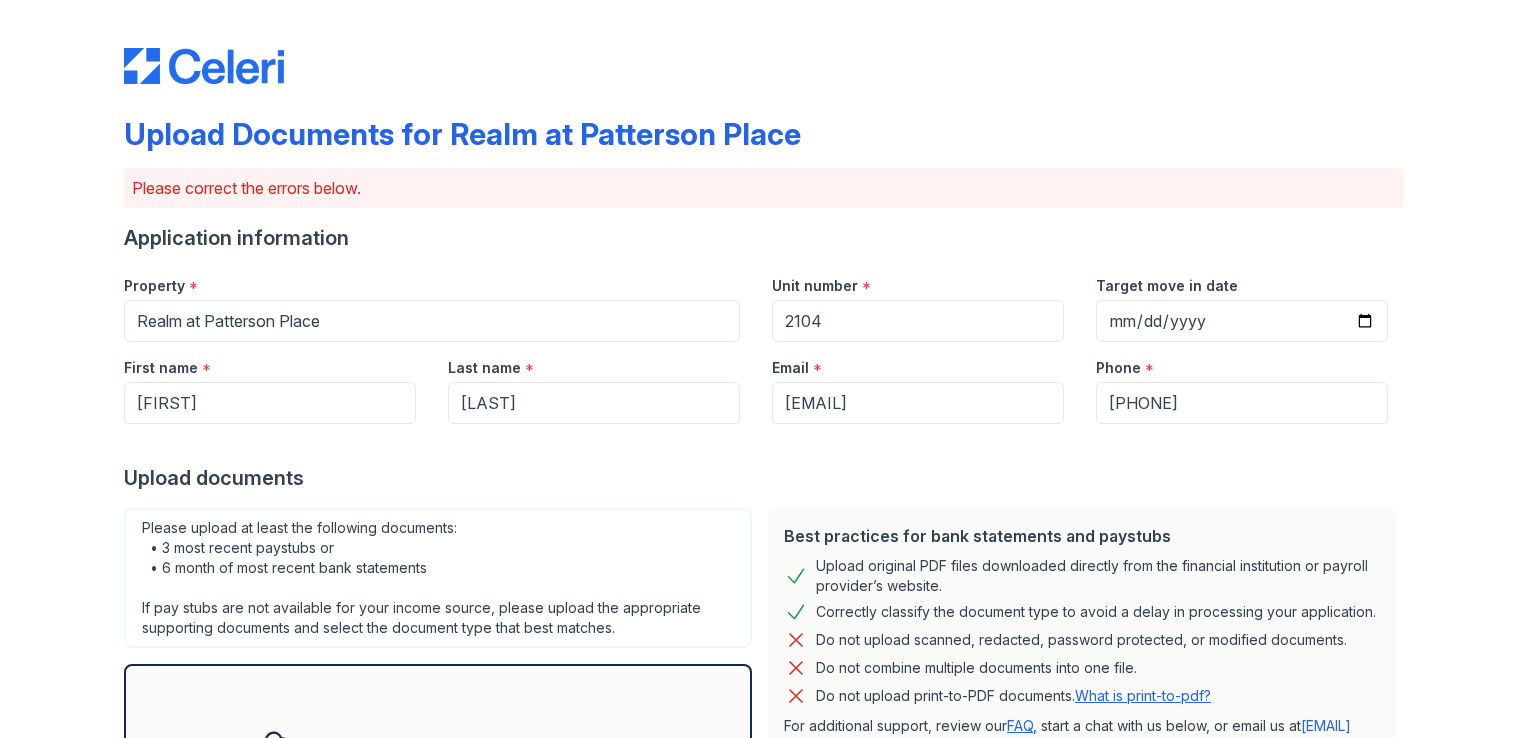 click at bounding box center (764, 46) 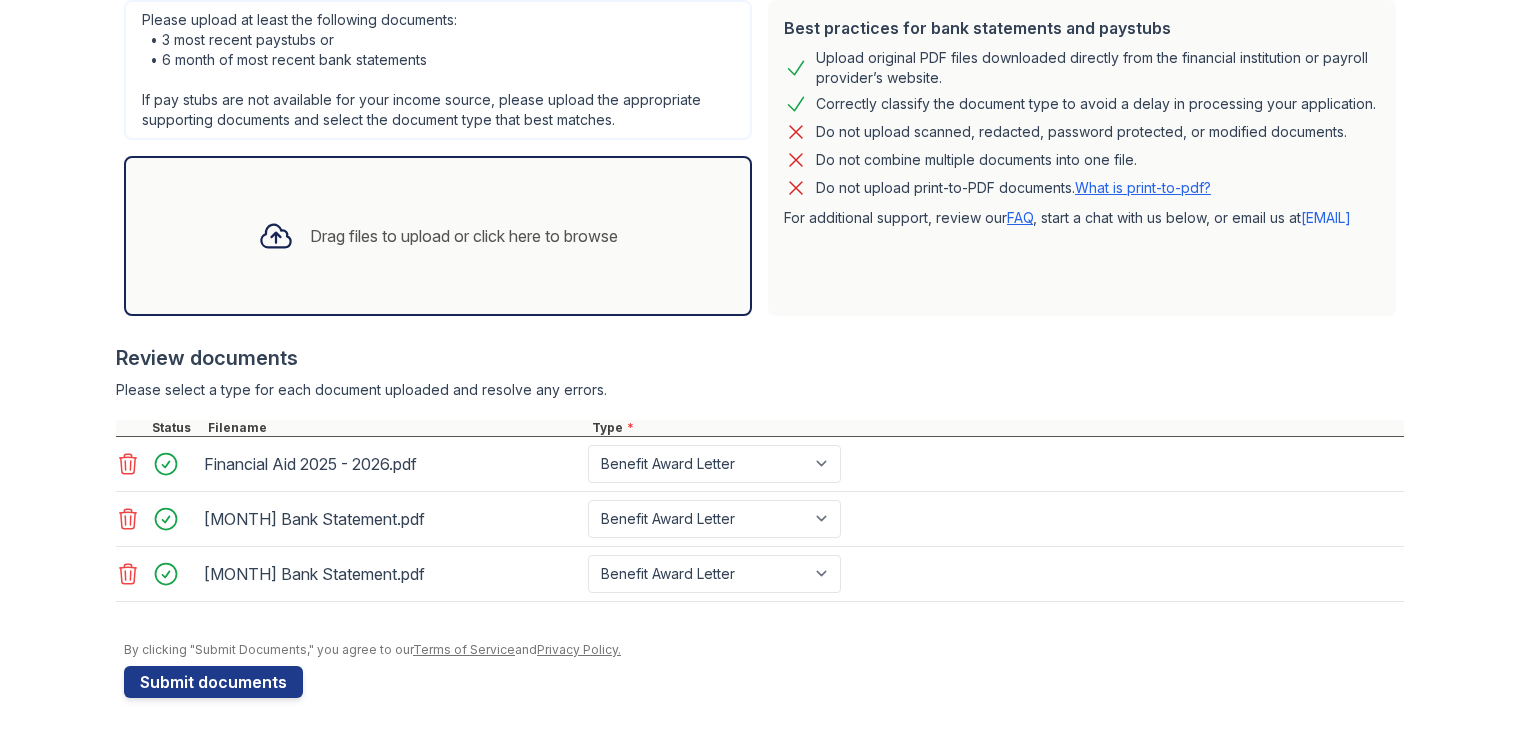 scroll, scrollTop: 680, scrollLeft: 0, axis: vertical 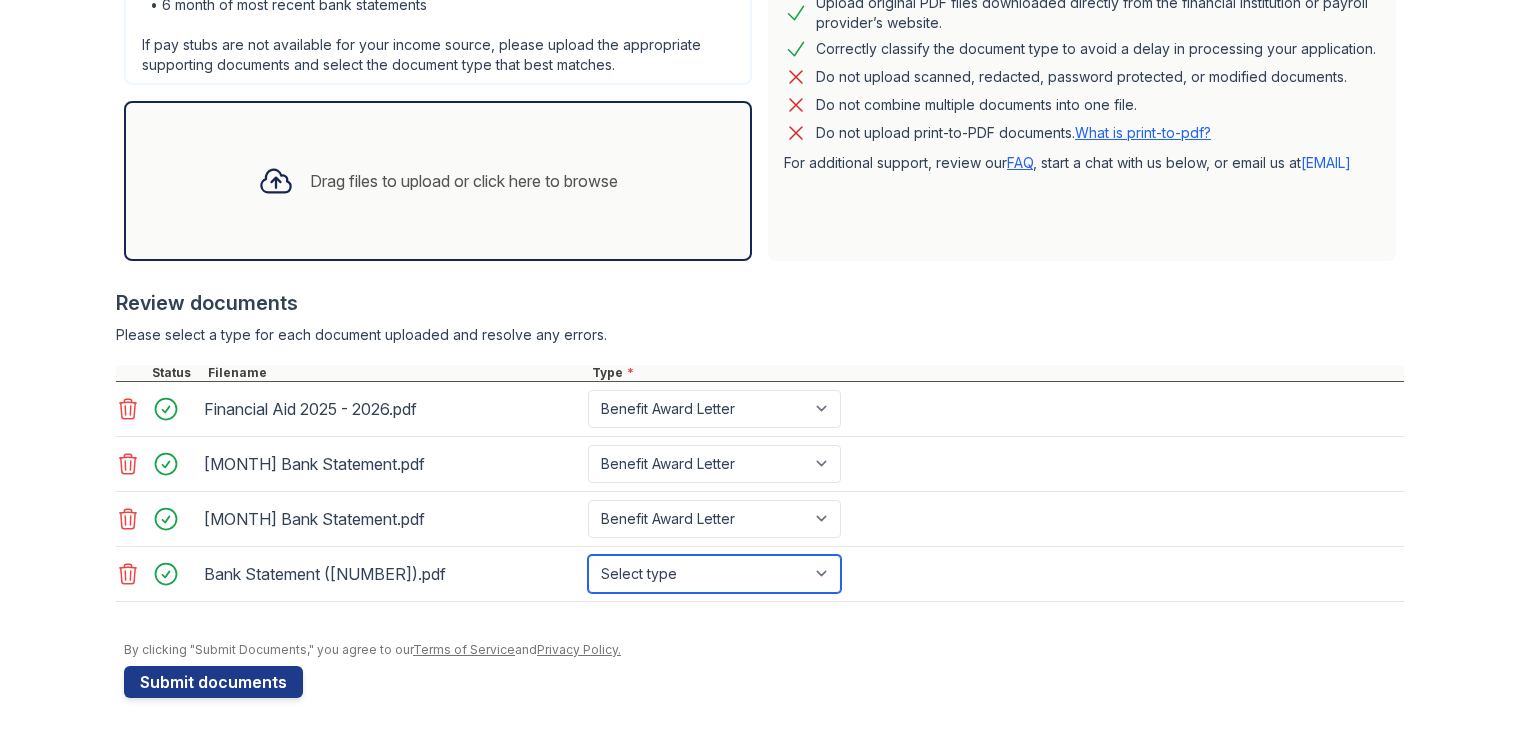 click on "Select type
Paystub
Bank Statement
Offer Letter
Tax Documents
Benefit Award Letter
Investment Account Statement
Other" at bounding box center [714, 574] 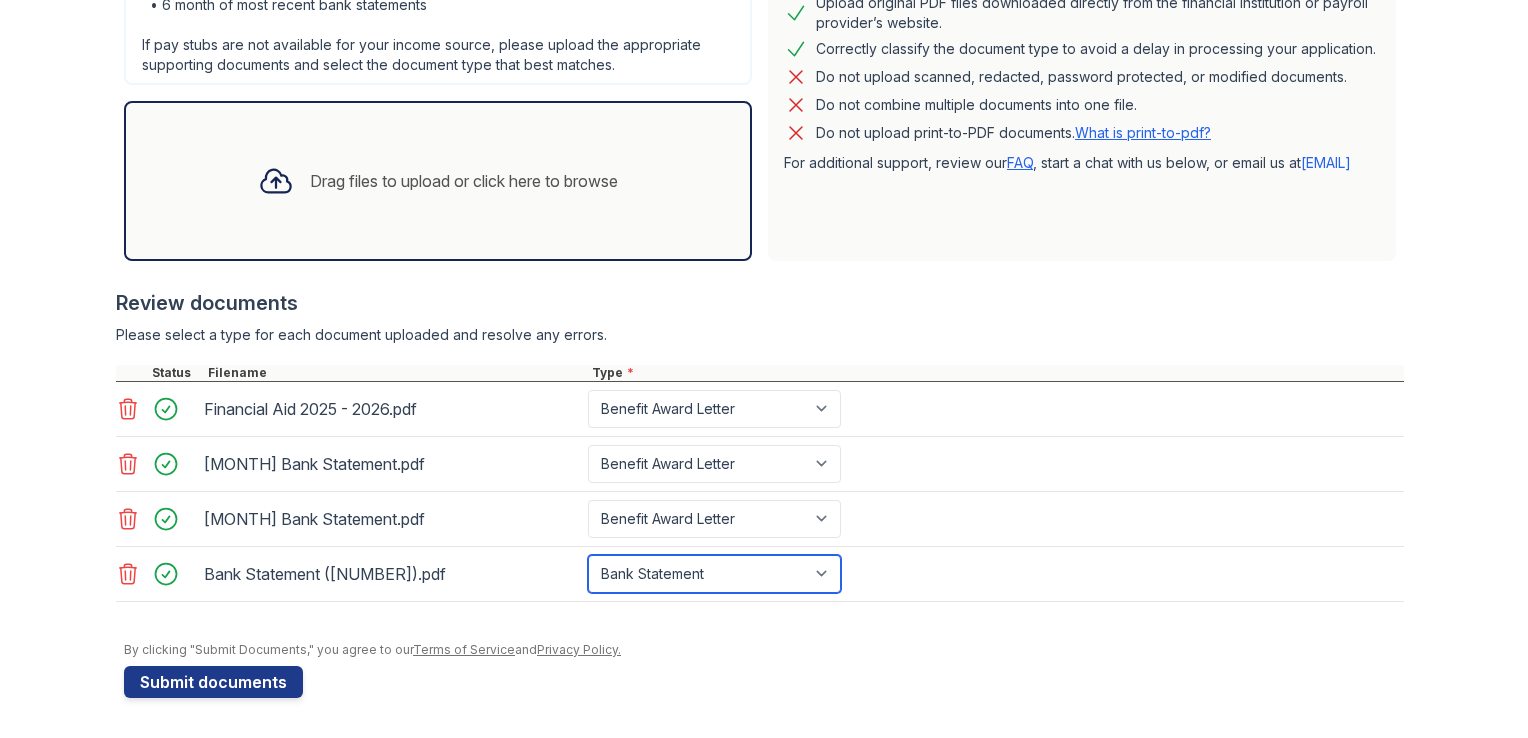 scroll, scrollTop: 740, scrollLeft: 0, axis: vertical 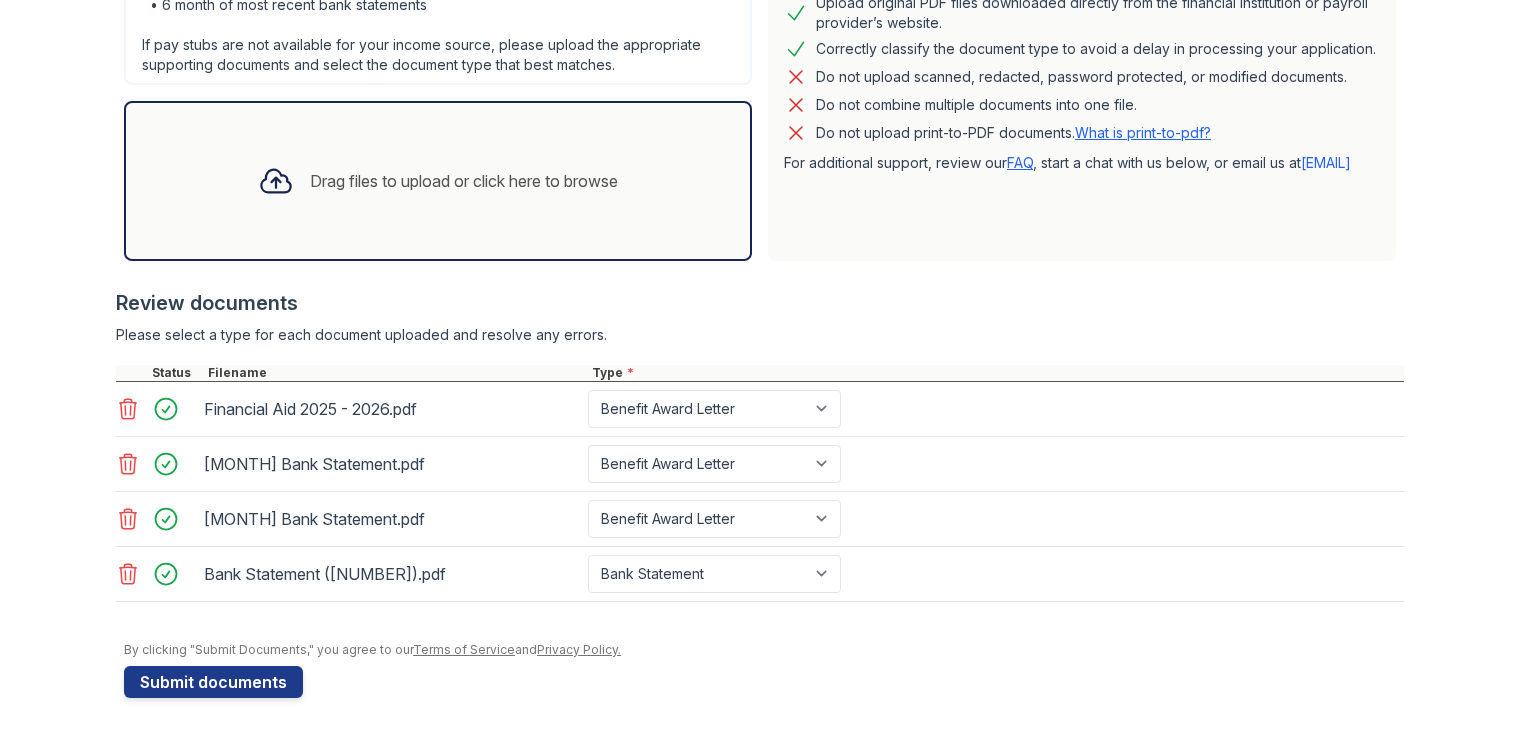 click on "Drag files to upload or click here to browse" at bounding box center (464, 181) 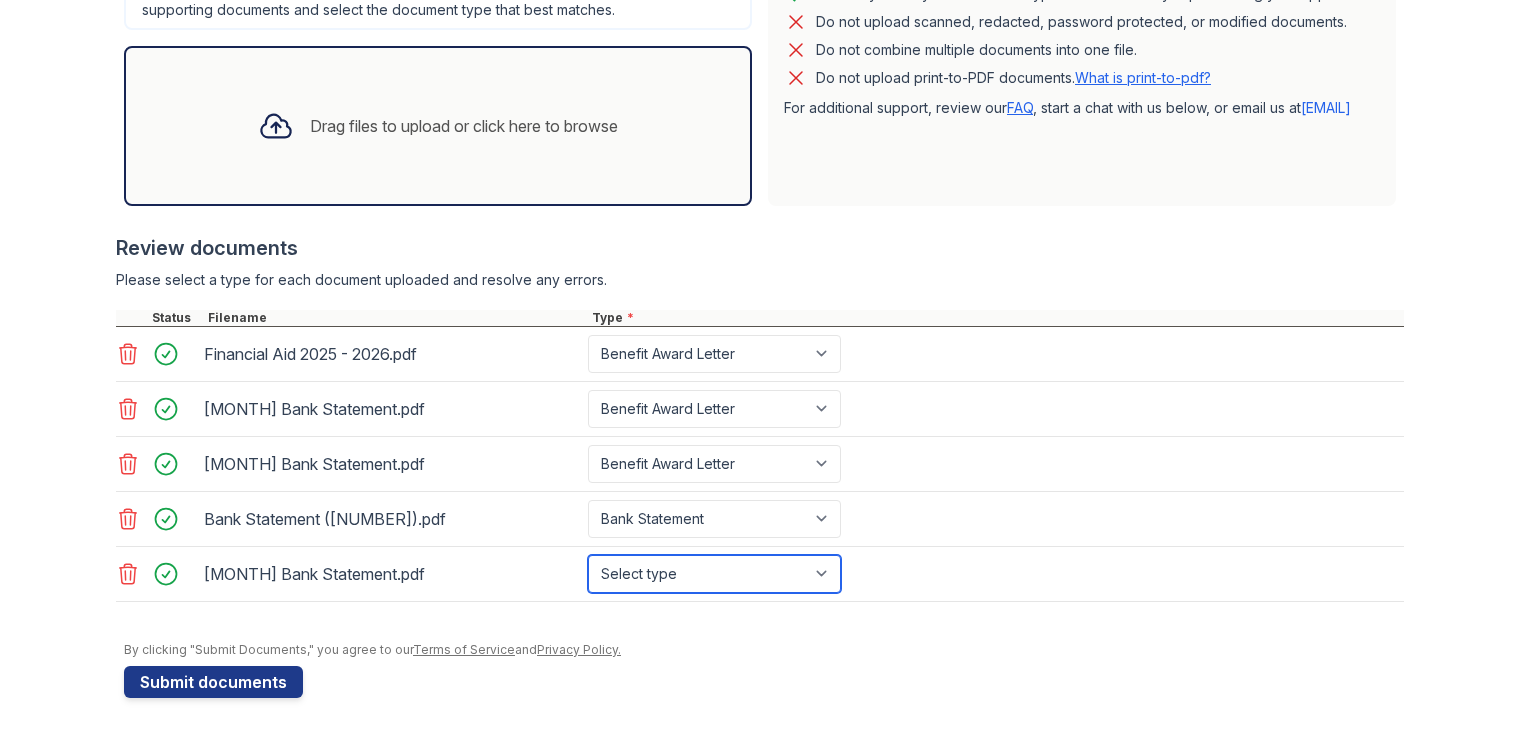 click on "Select type
Paystub
Bank Statement
Offer Letter
Tax Documents
Benefit Award Letter
Investment Account Statement
Other" at bounding box center [714, 574] 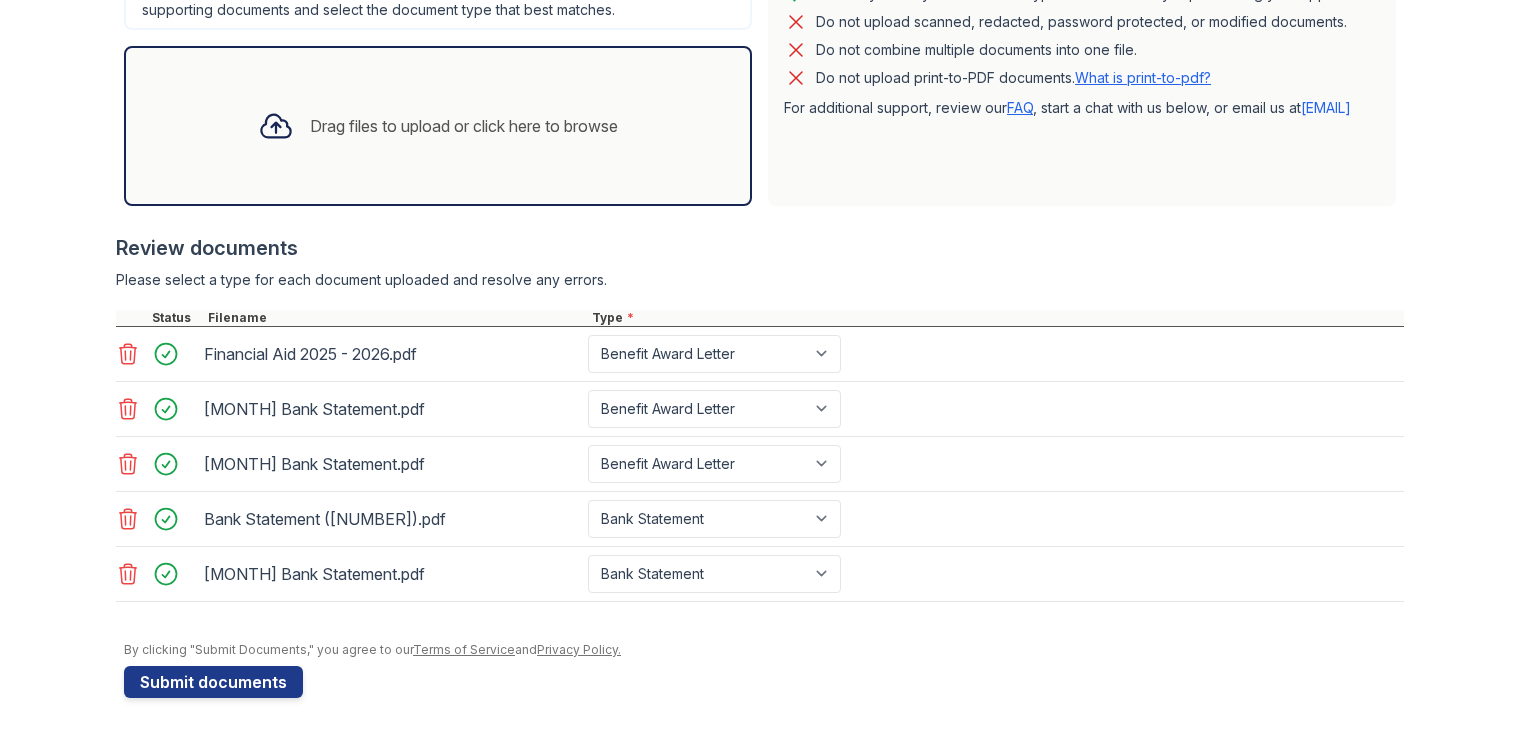 click on "Drag files to upload or click here to browse" at bounding box center [464, 126] 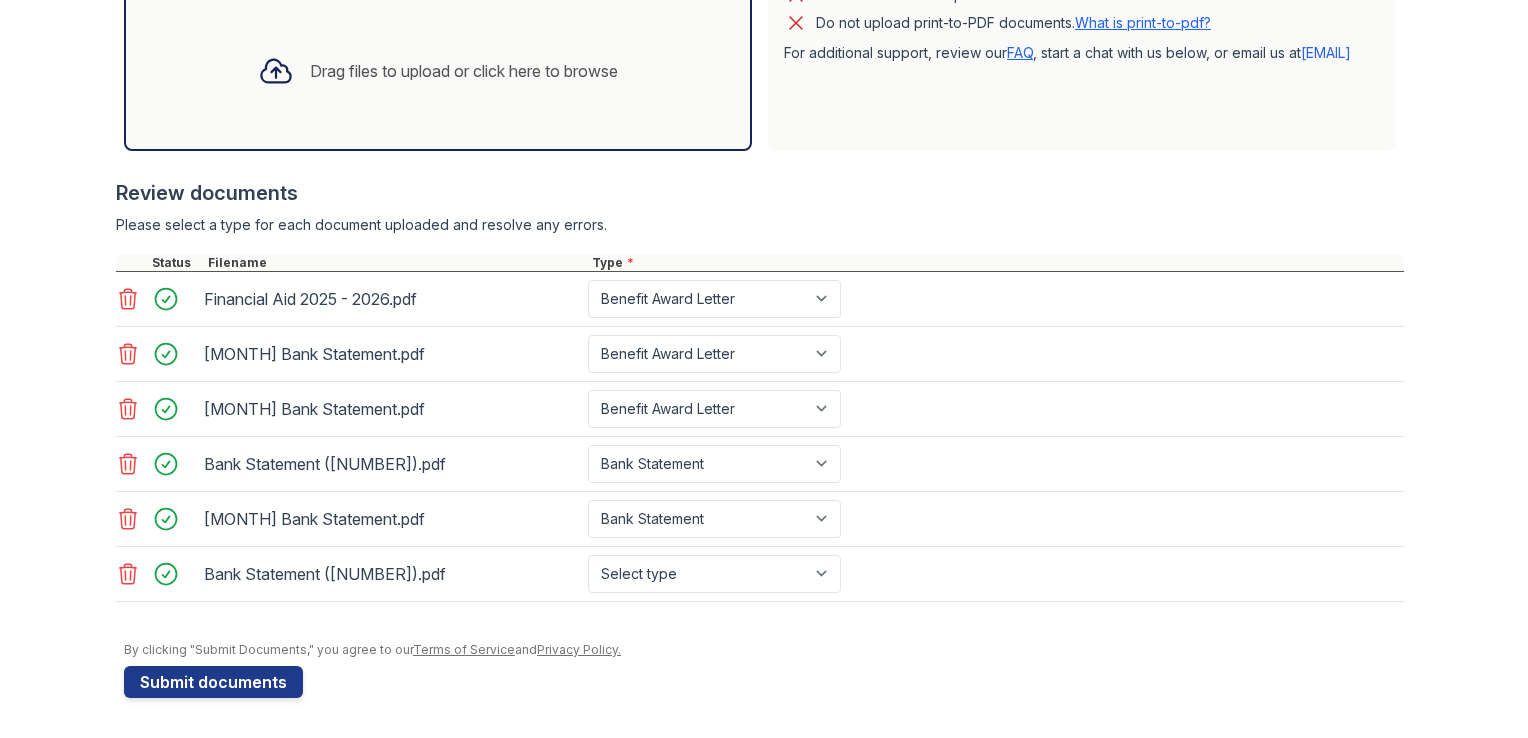scroll, scrollTop: 862, scrollLeft: 0, axis: vertical 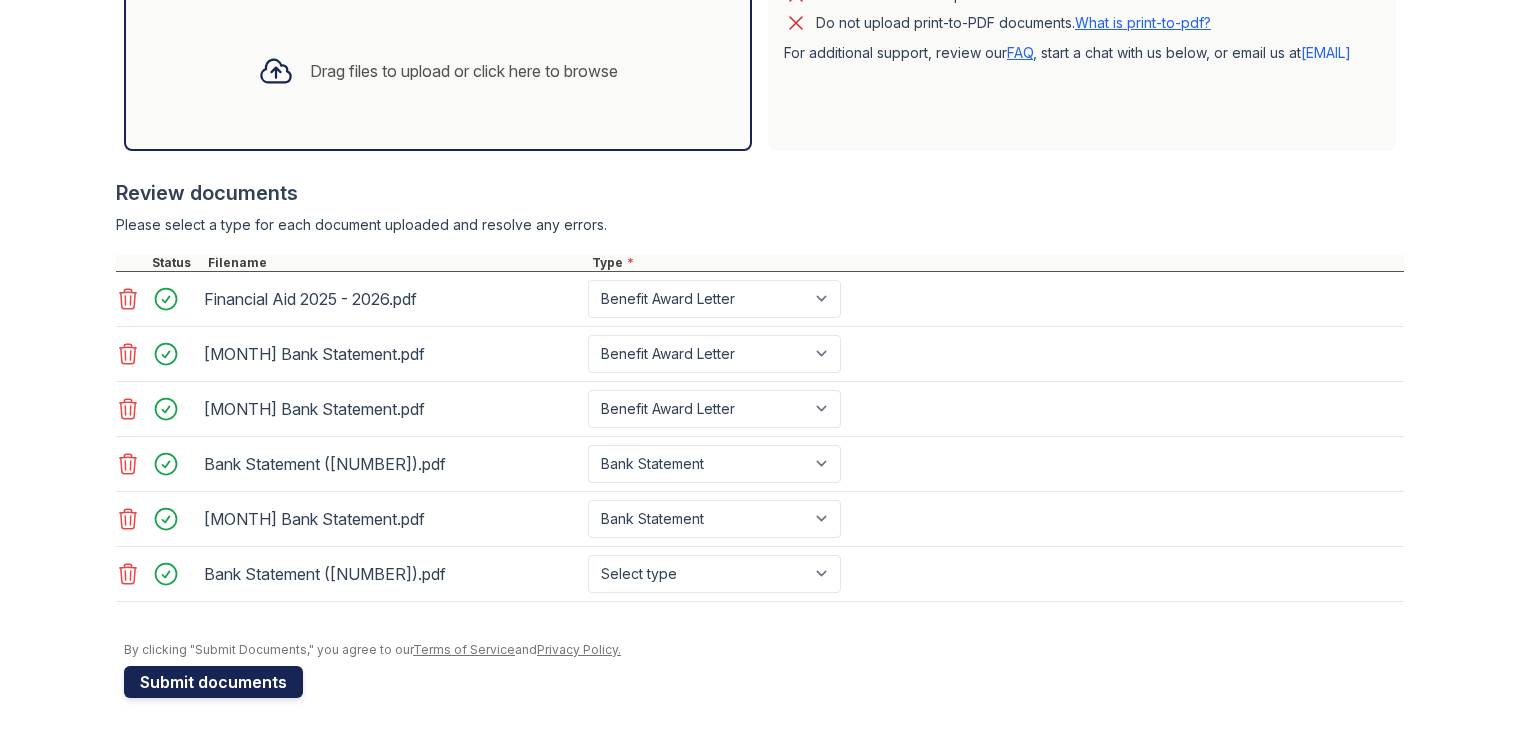 click on "Submit documents" at bounding box center (213, 682) 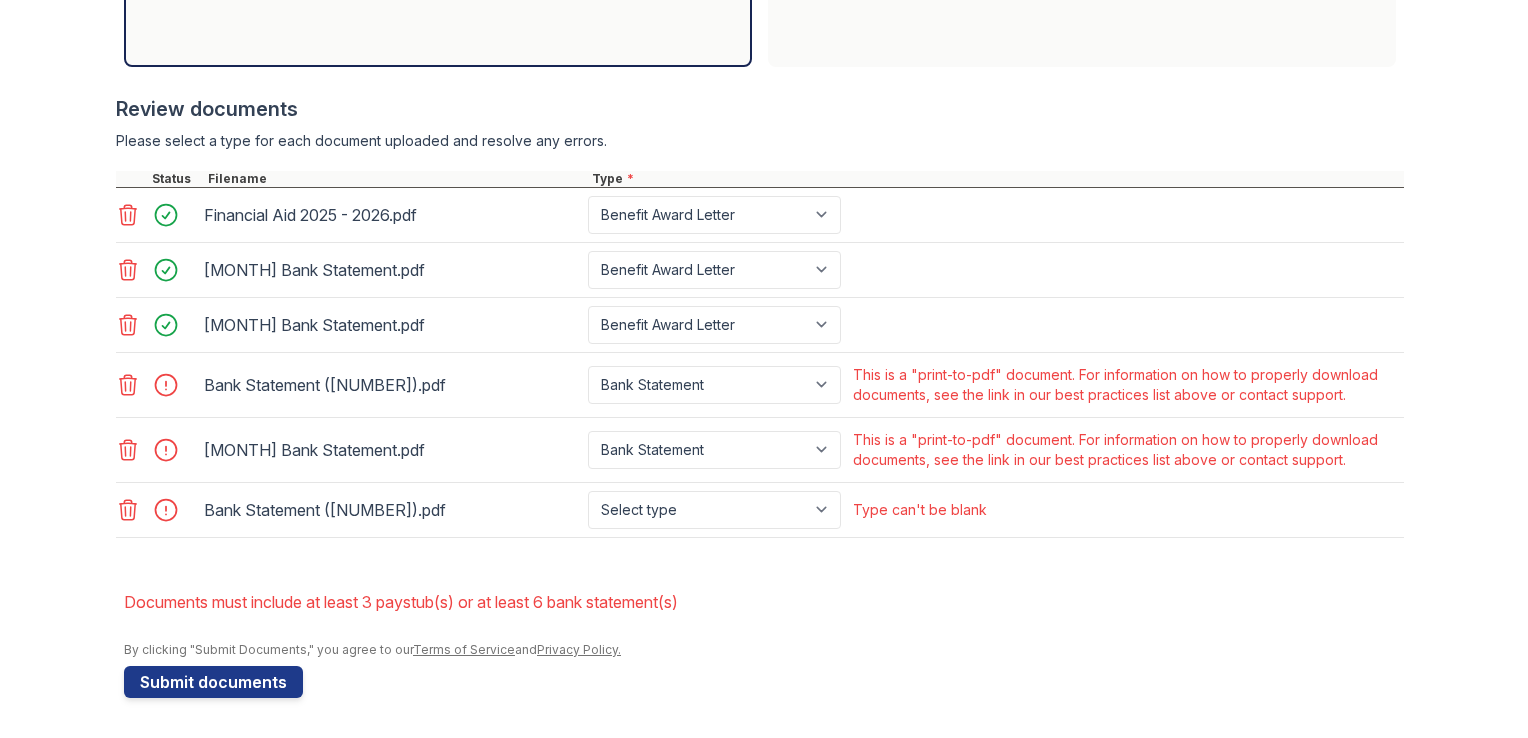 scroll, scrollTop: 1003, scrollLeft: 0, axis: vertical 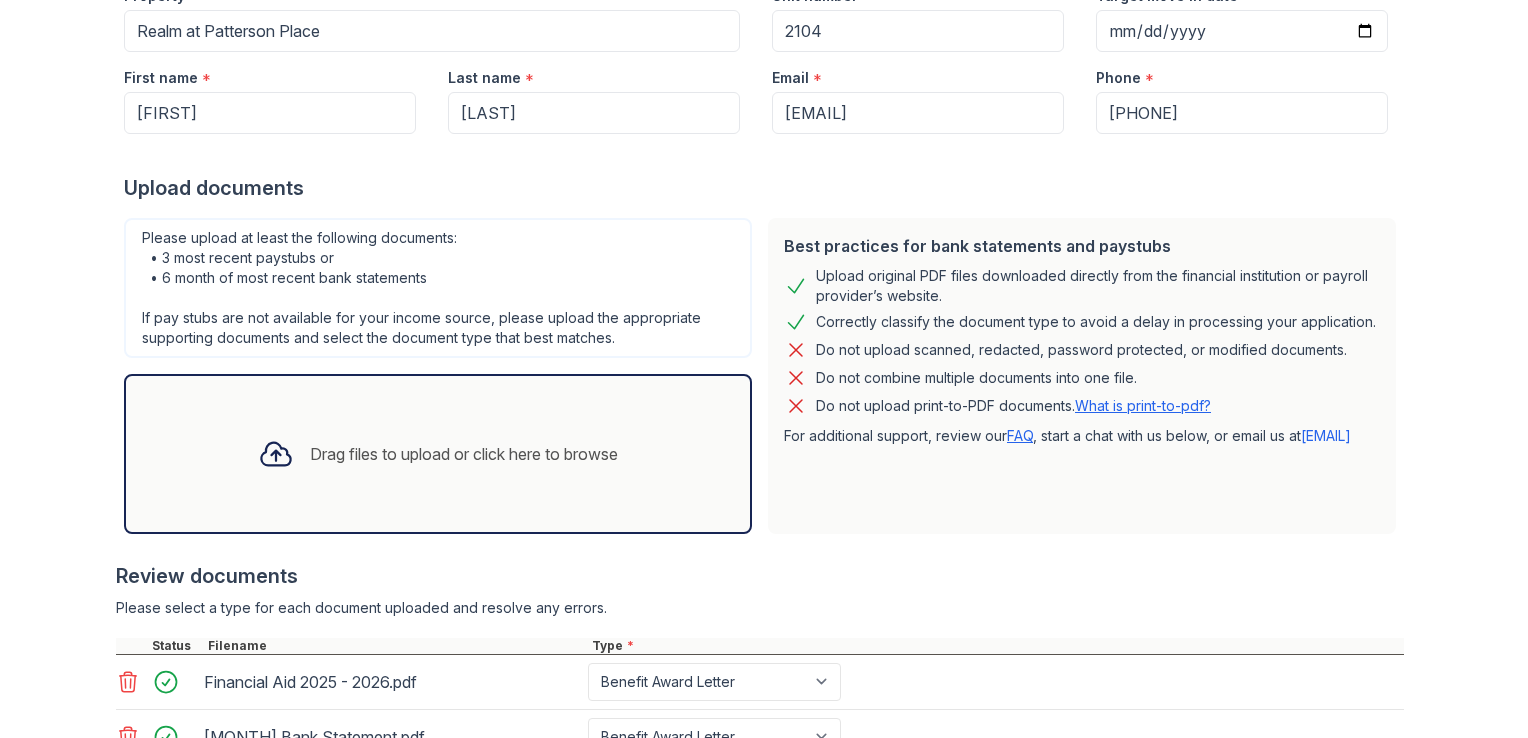 click on "What is print-to-pdf?" at bounding box center [1143, 405] 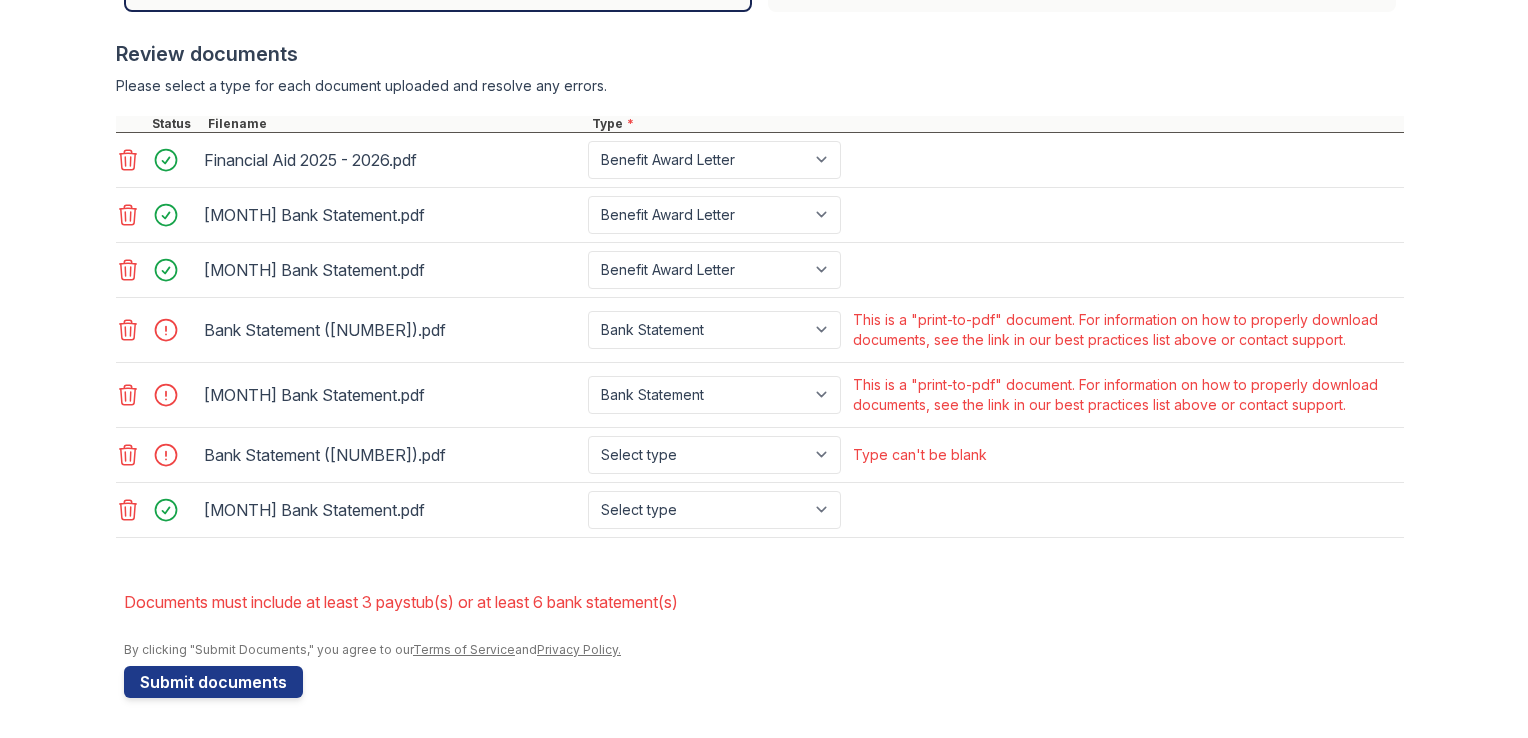 scroll, scrollTop: 996, scrollLeft: 0, axis: vertical 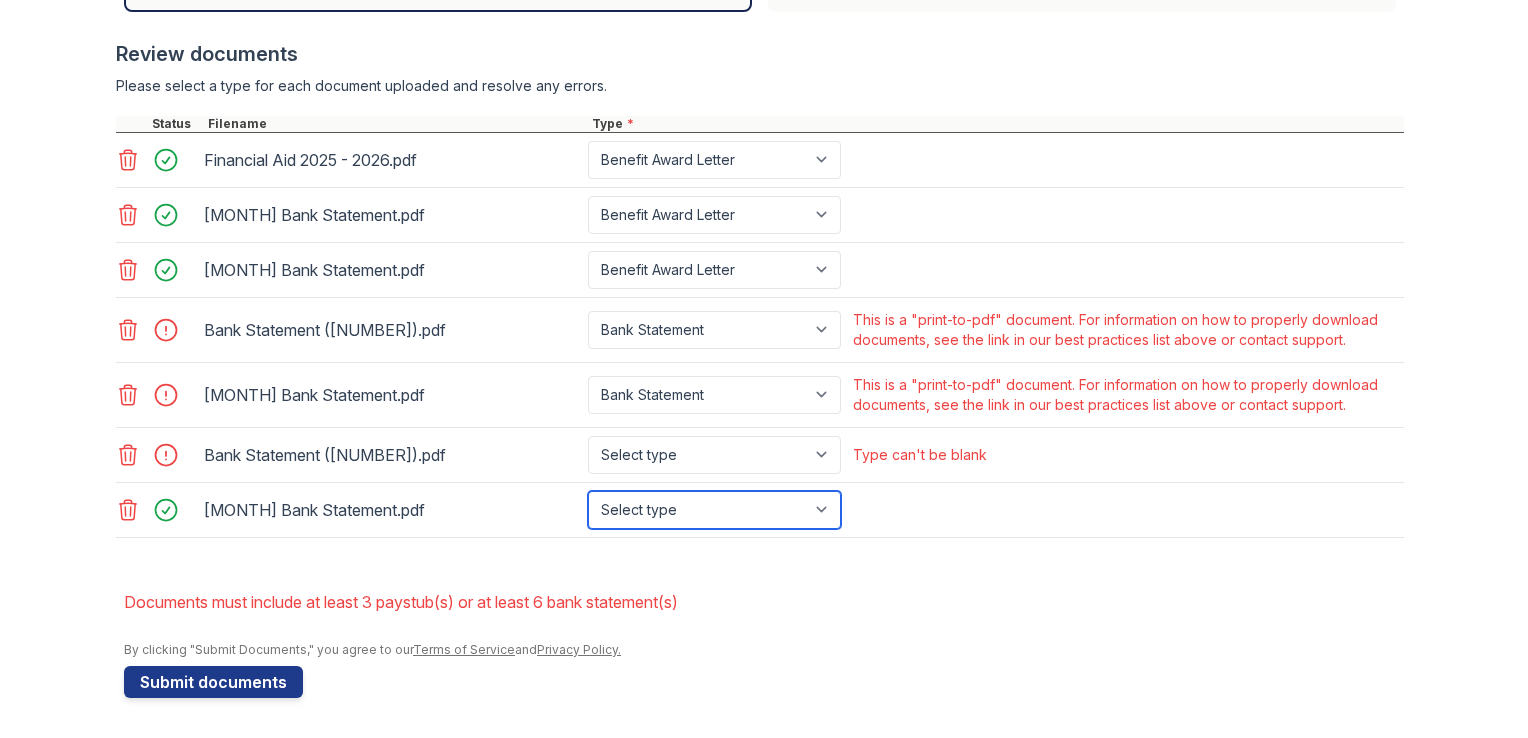 click on "Select type
Paystub
Bank Statement
Offer Letter
Tax Documents
Benefit Award Letter
Investment Account Statement
Other" at bounding box center [714, 510] 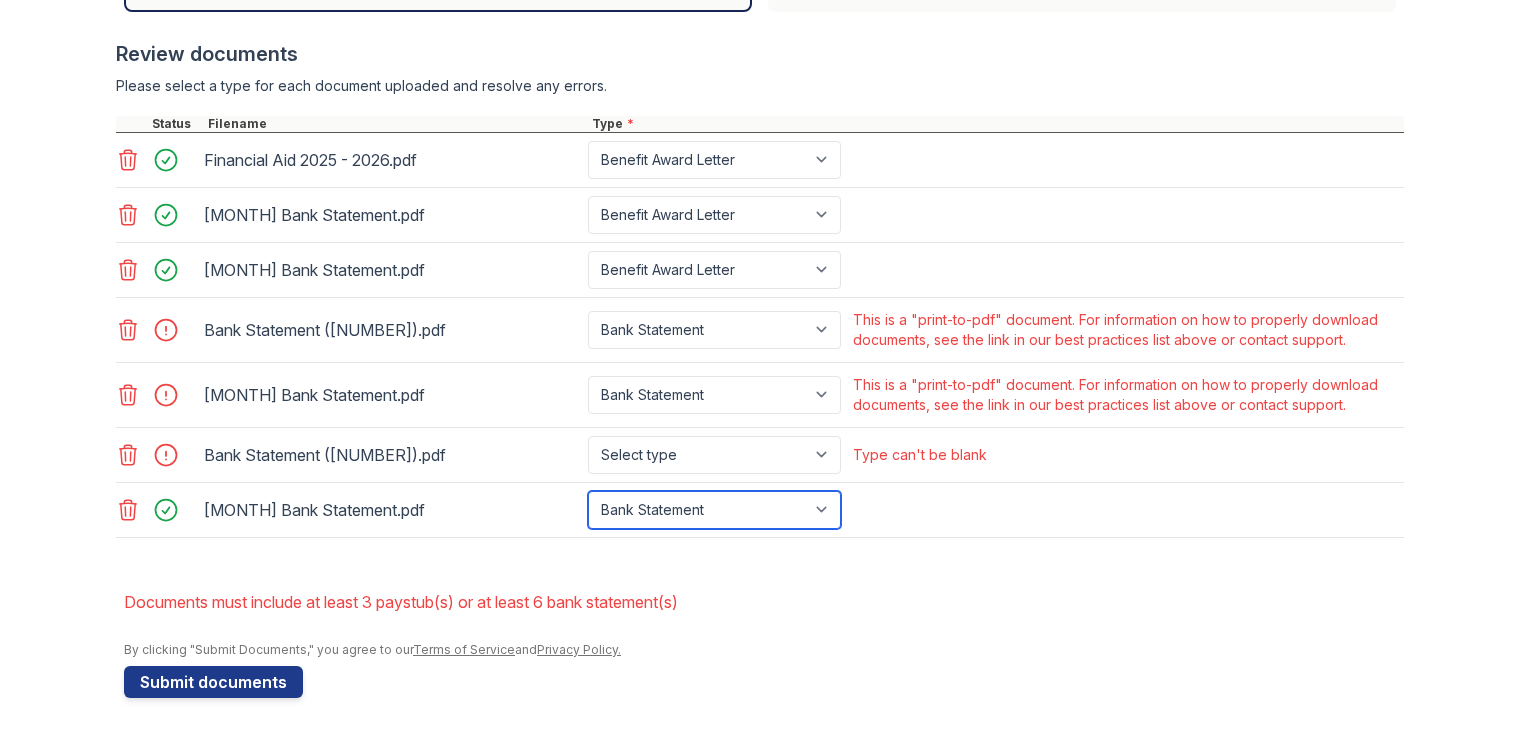 scroll, scrollTop: 1064, scrollLeft: 0, axis: vertical 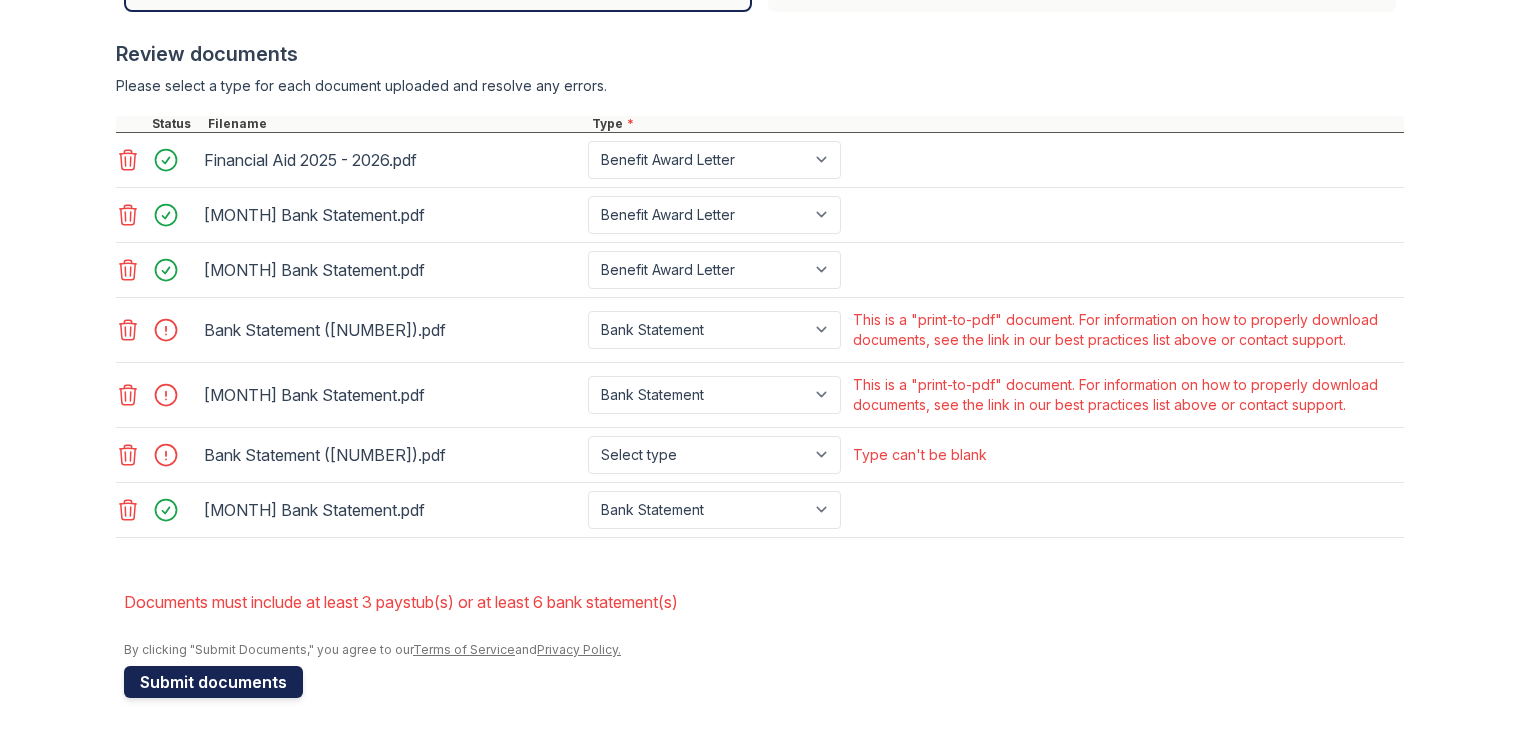 click on "Submit documents" at bounding box center (213, 682) 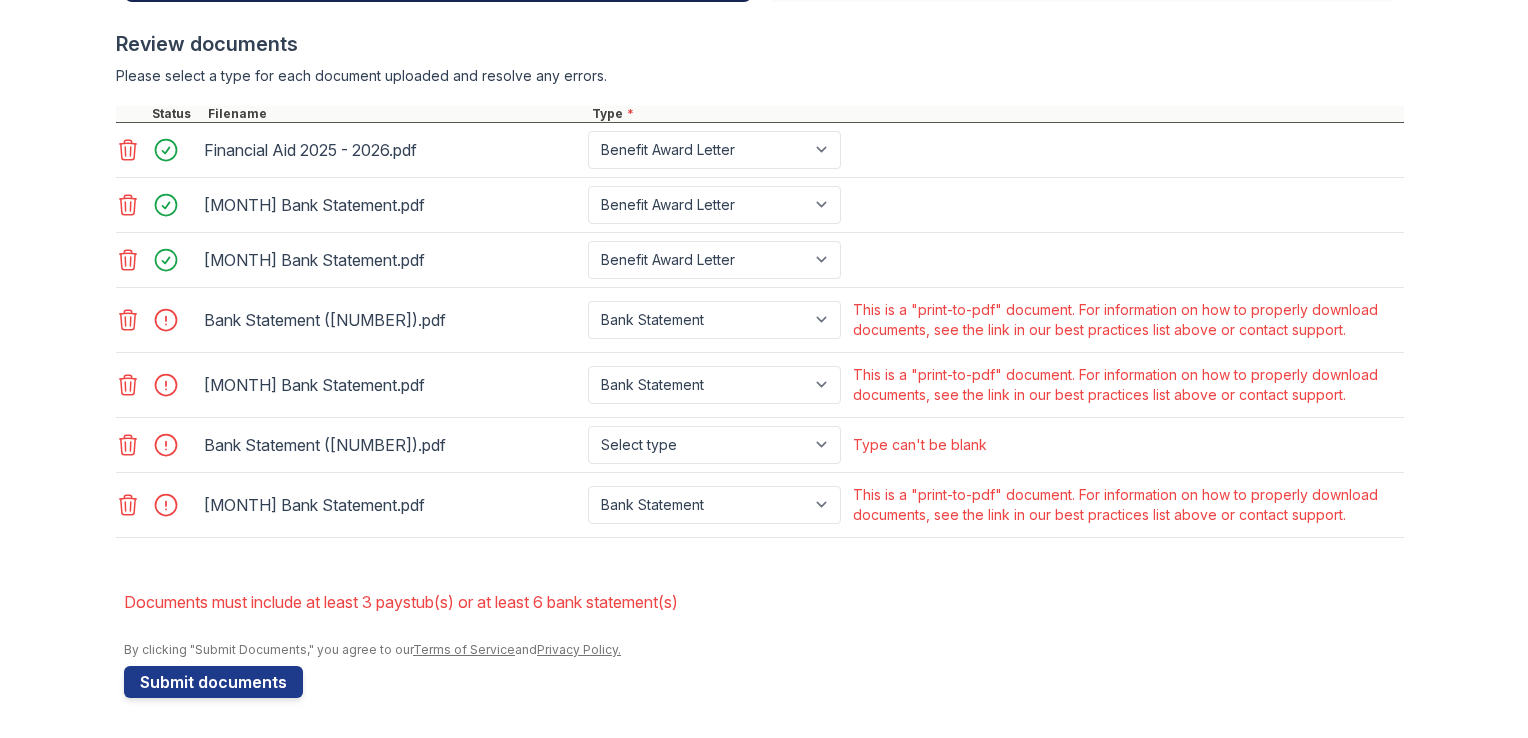 scroll, scrollTop: 1010, scrollLeft: 0, axis: vertical 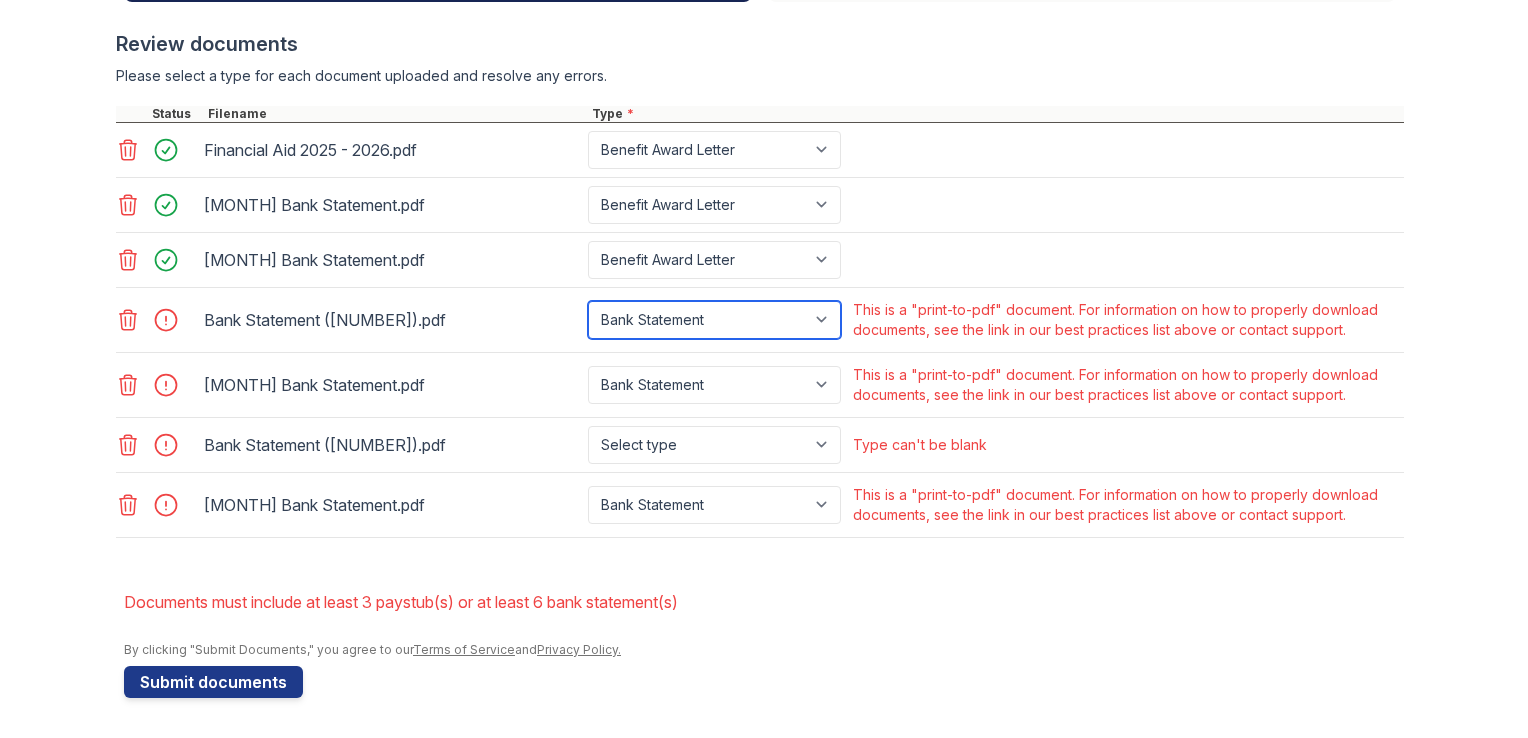 drag, startPoint x: 655, startPoint y: 293, endPoint x: 628, endPoint y: 271, distance: 34.828148 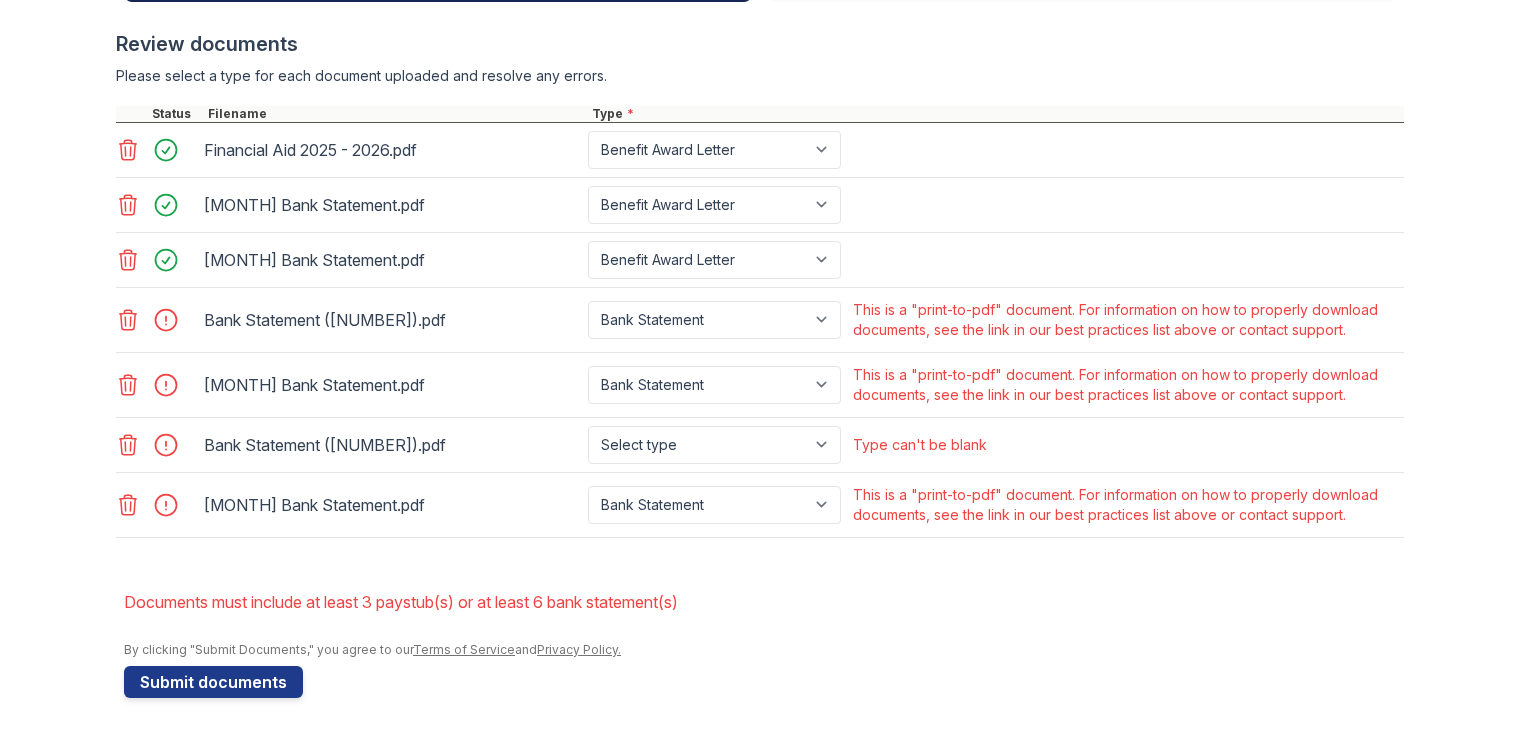 drag, startPoint x: 628, startPoint y: 271, endPoint x: 530, endPoint y: 217, distance: 111.89281 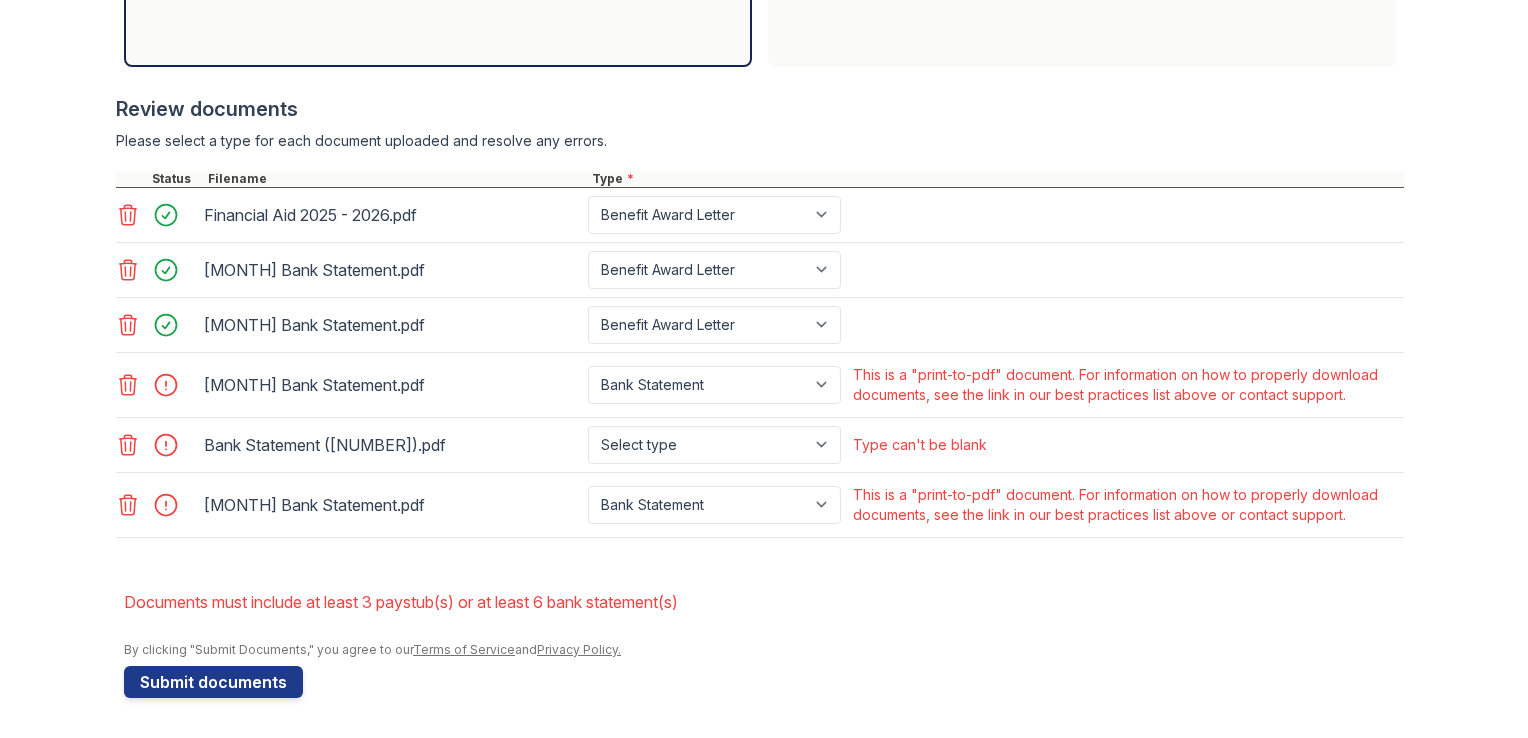 click 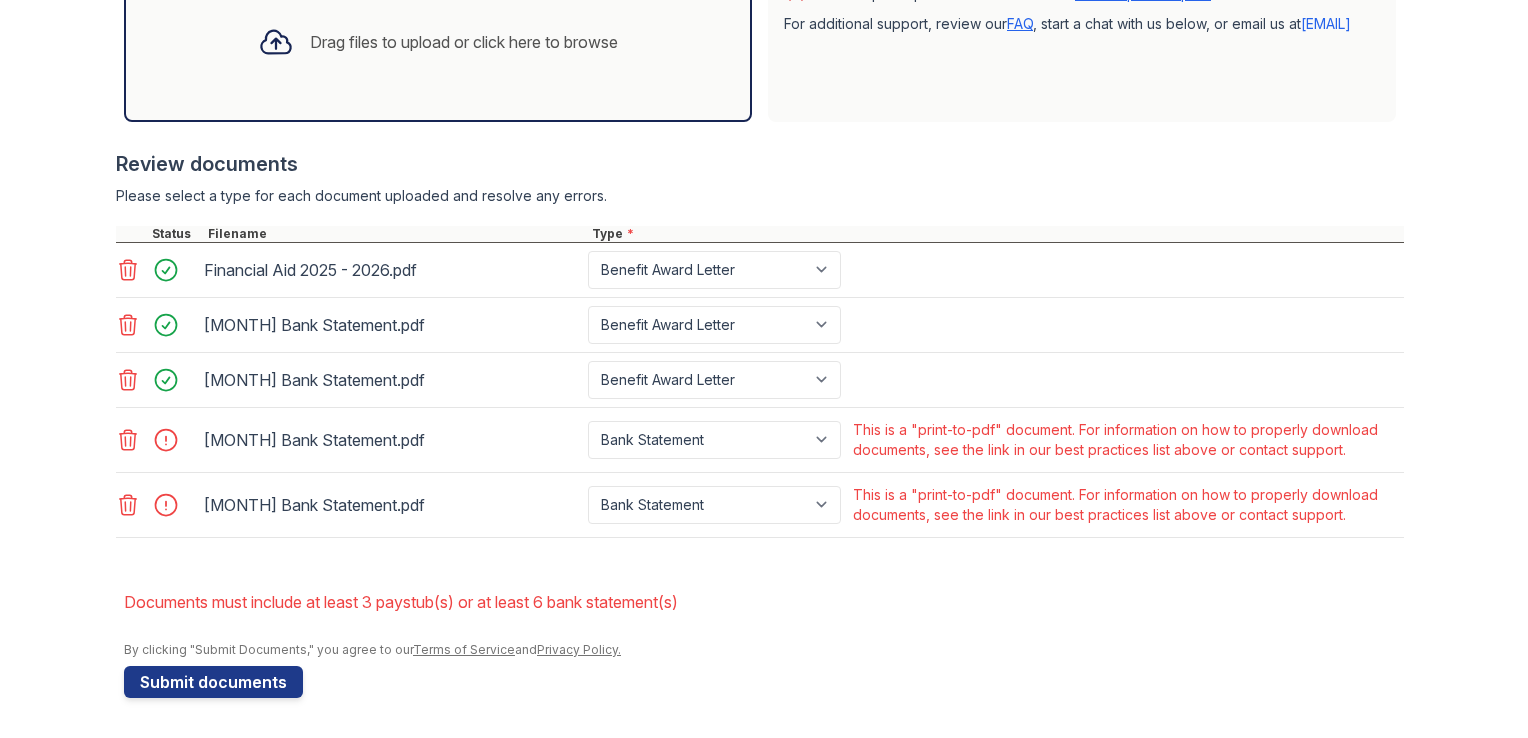 click 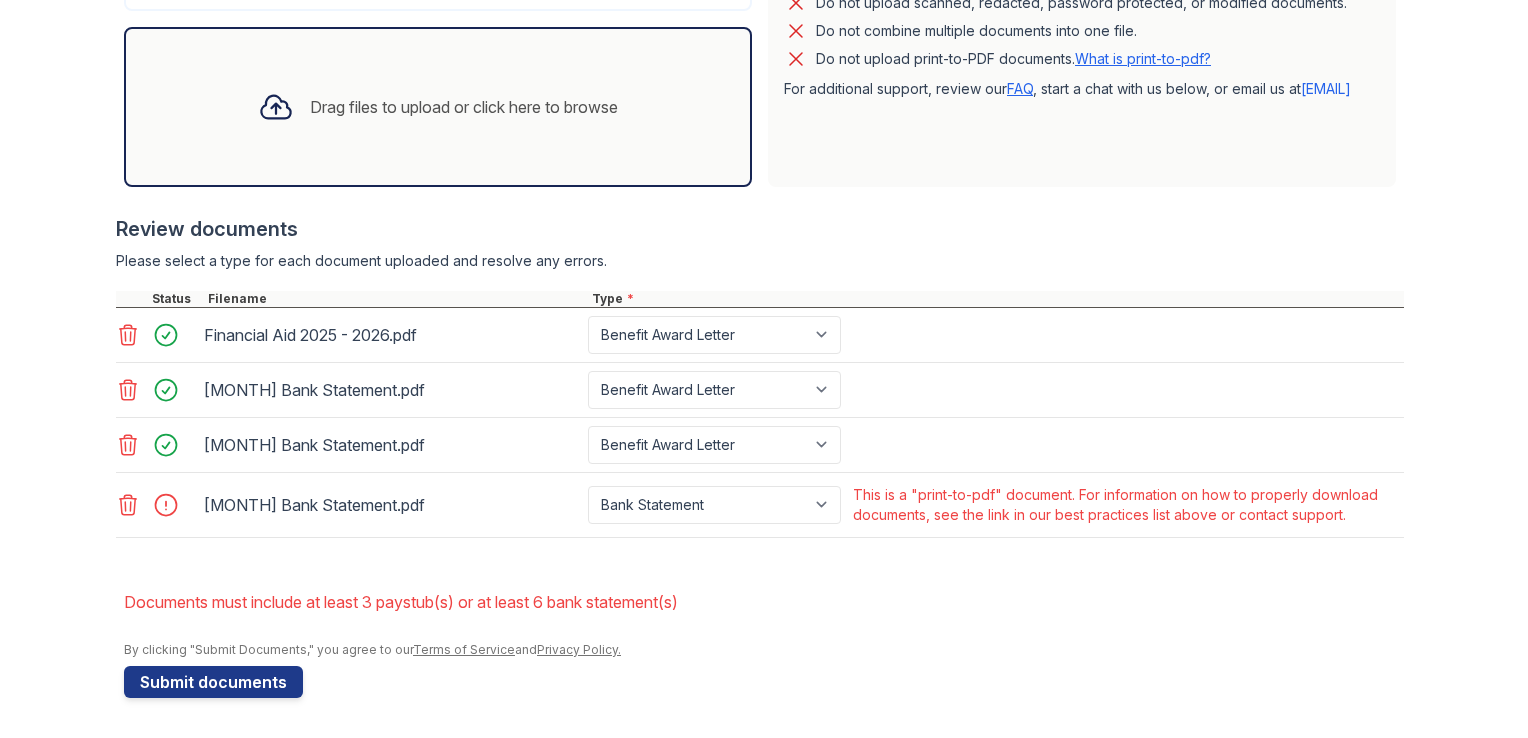 scroll, scrollTop: 847, scrollLeft: 0, axis: vertical 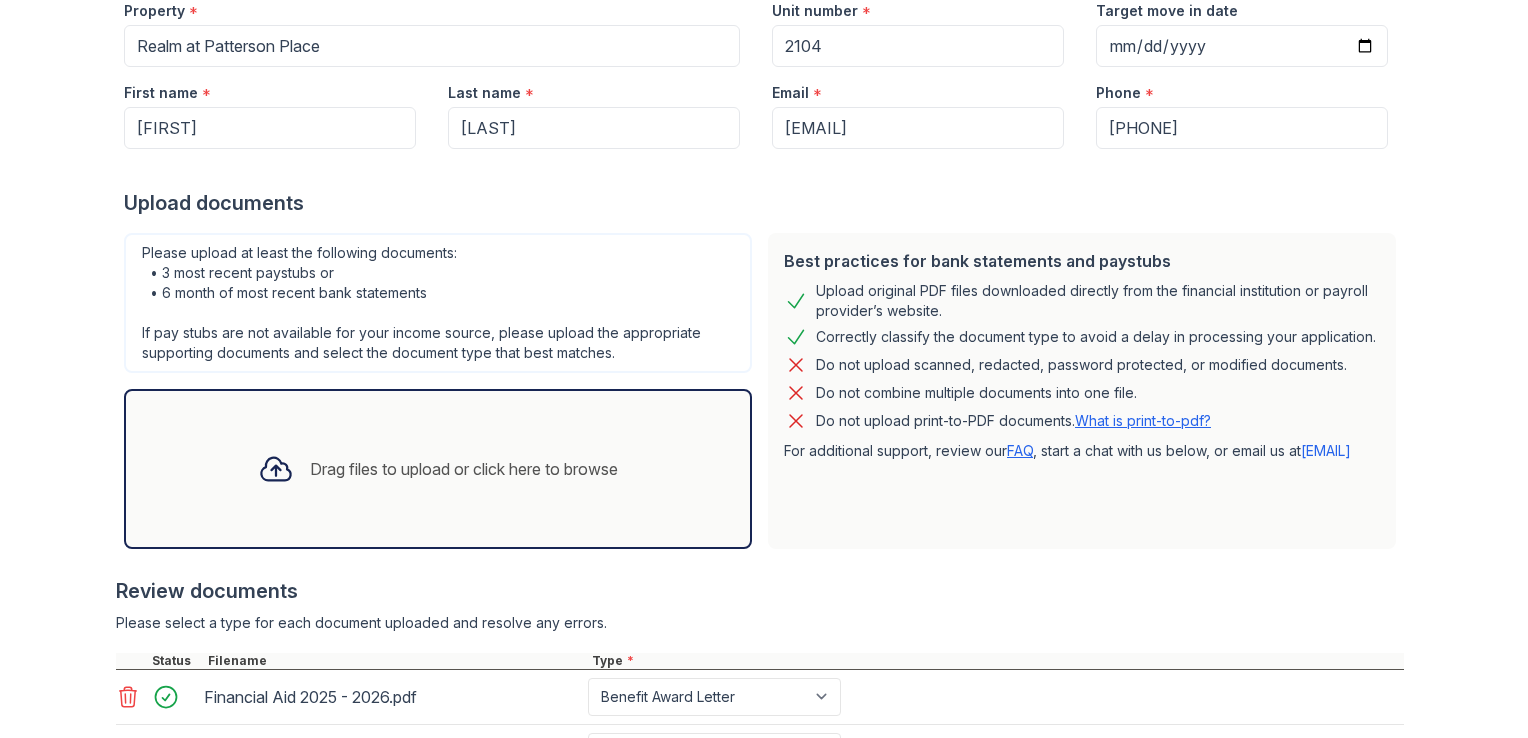click on "Drag files to upload or click here to browse" at bounding box center (438, 469) 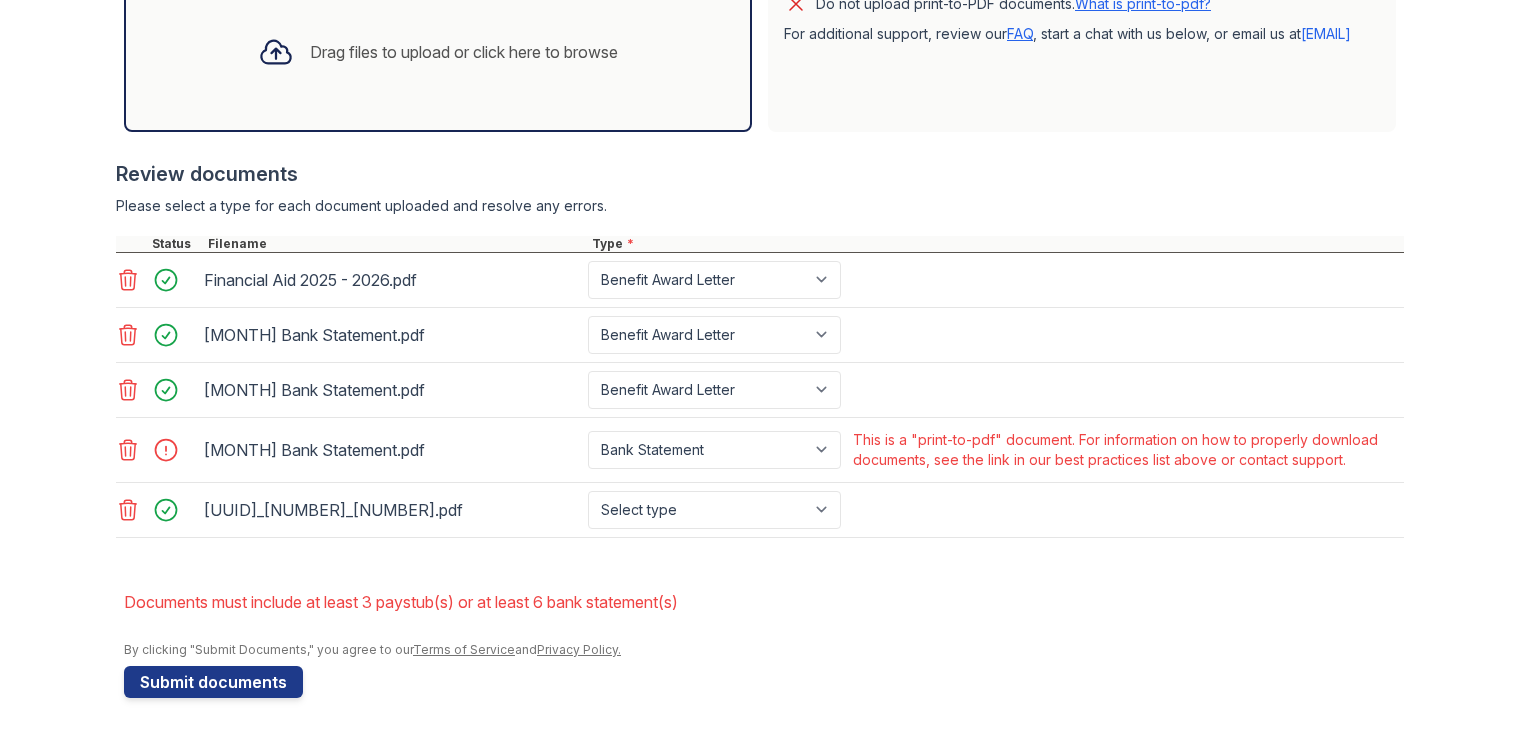 scroll, scrollTop: 928, scrollLeft: 0, axis: vertical 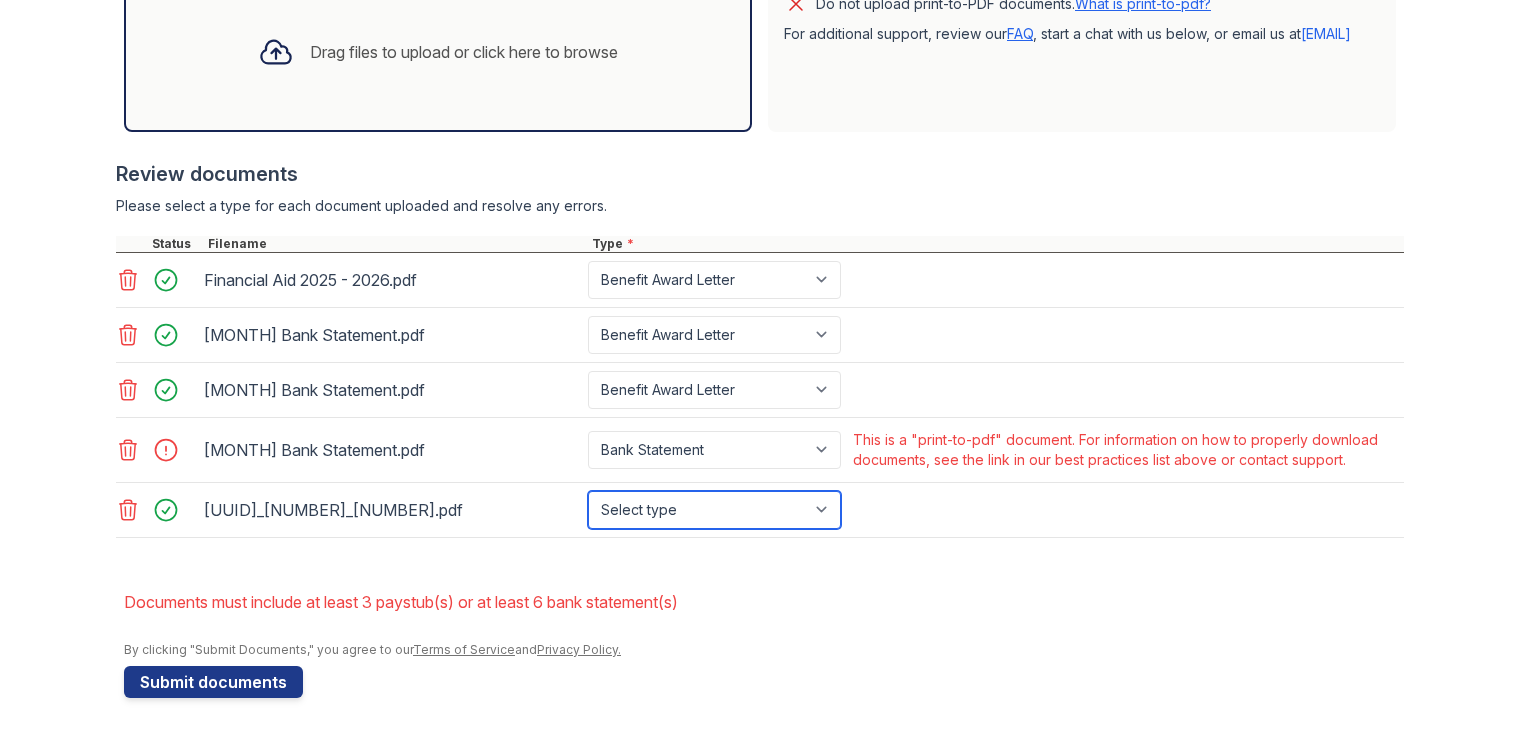 click on "Select type
Paystub
Bank Statement
Offer Letter
Tax Documents
Benefit Award Letter
Investment Account Statement
Other" at bounding box center (714, 510) 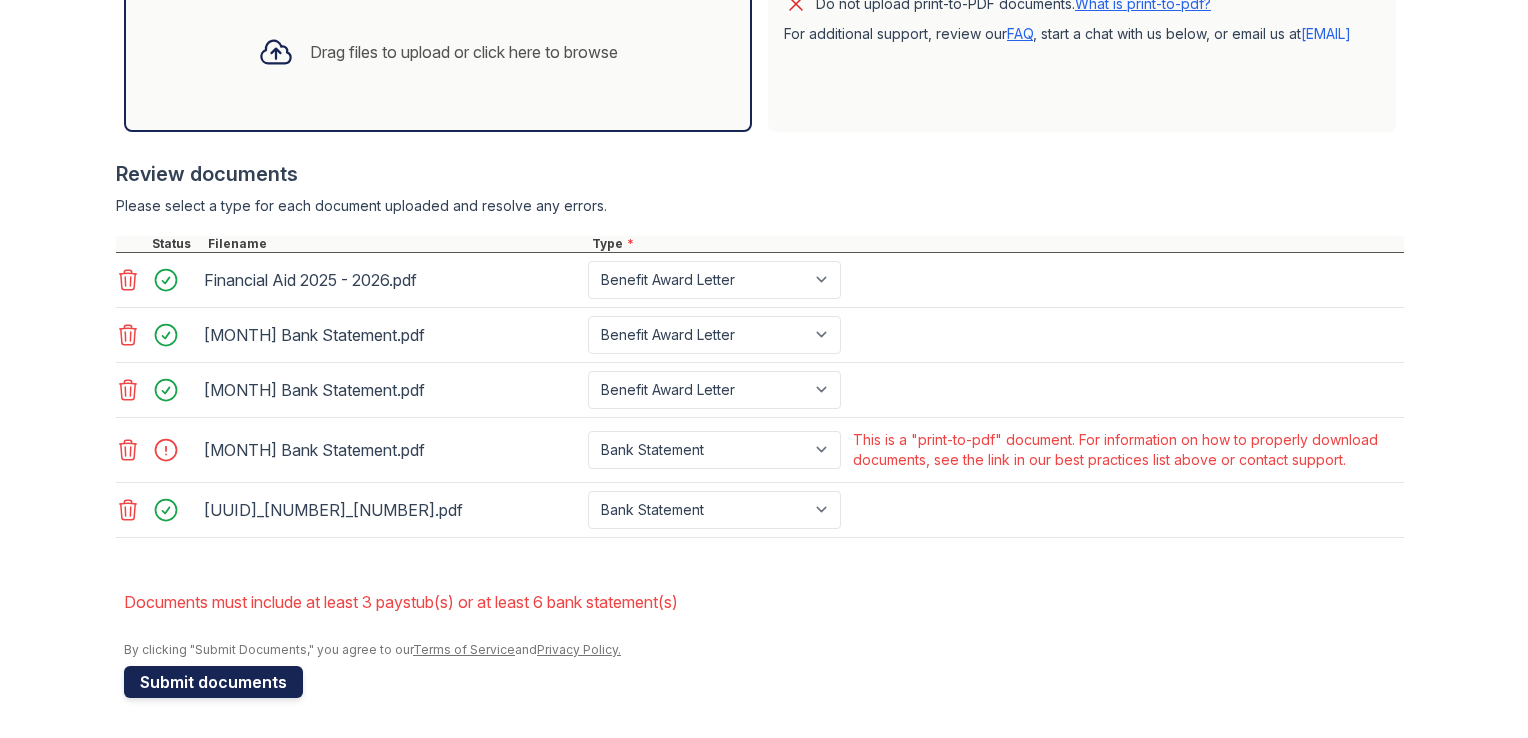 click on "Submit documents" at bounding box center (213, 682) 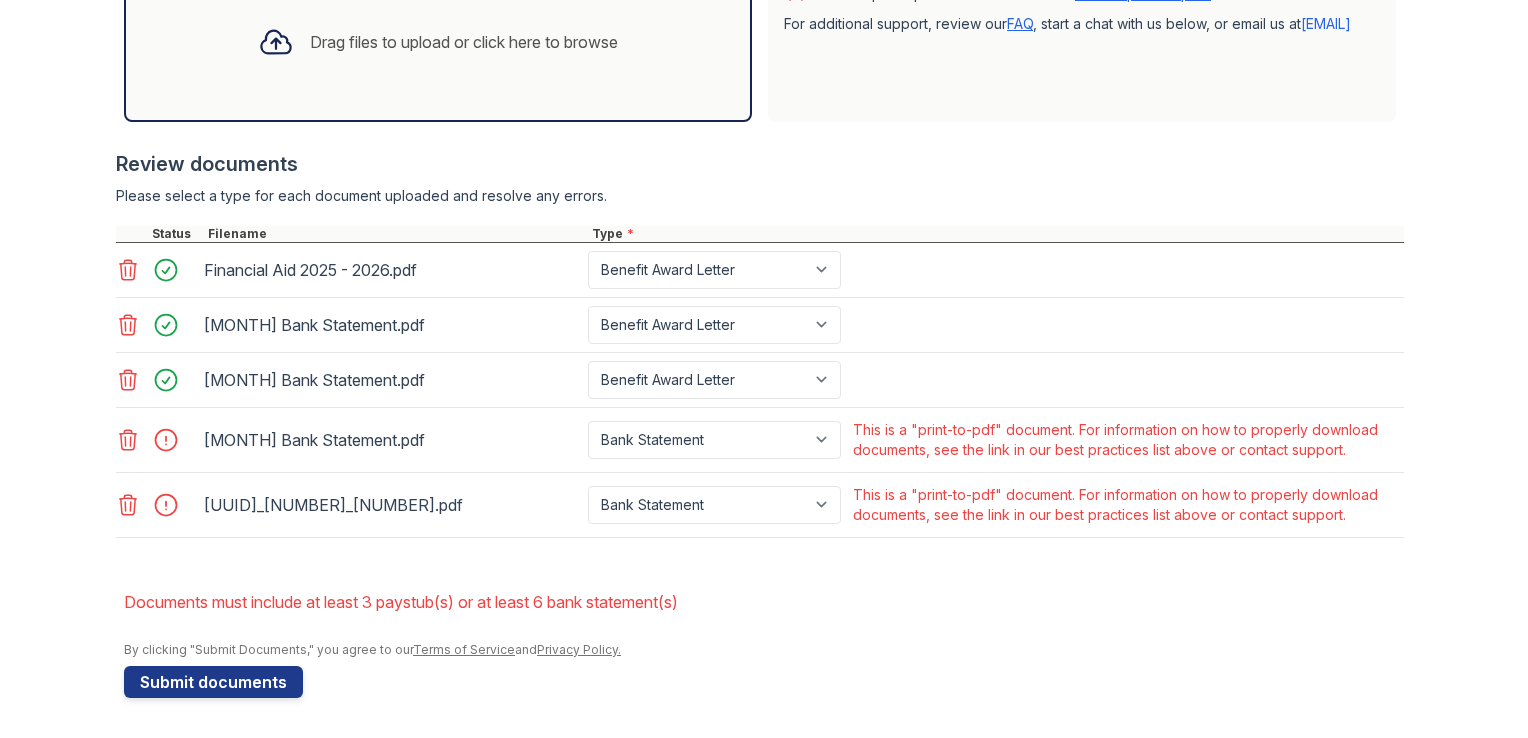 scroll, scrollTop: 942, scrollLeft: 0, axis: vertical 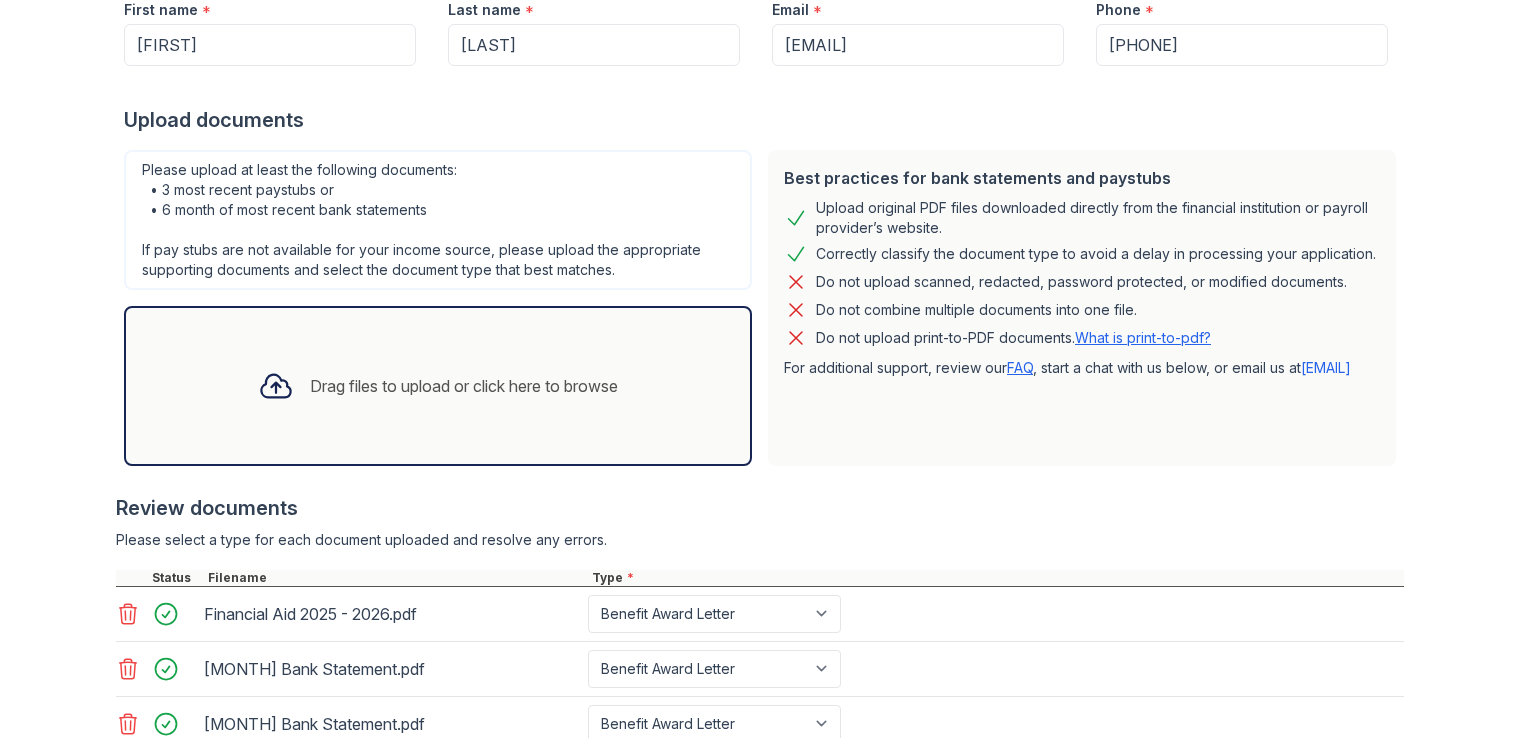 click on "Drag files to upload or click here to browse" at bounding box center (438, 386) 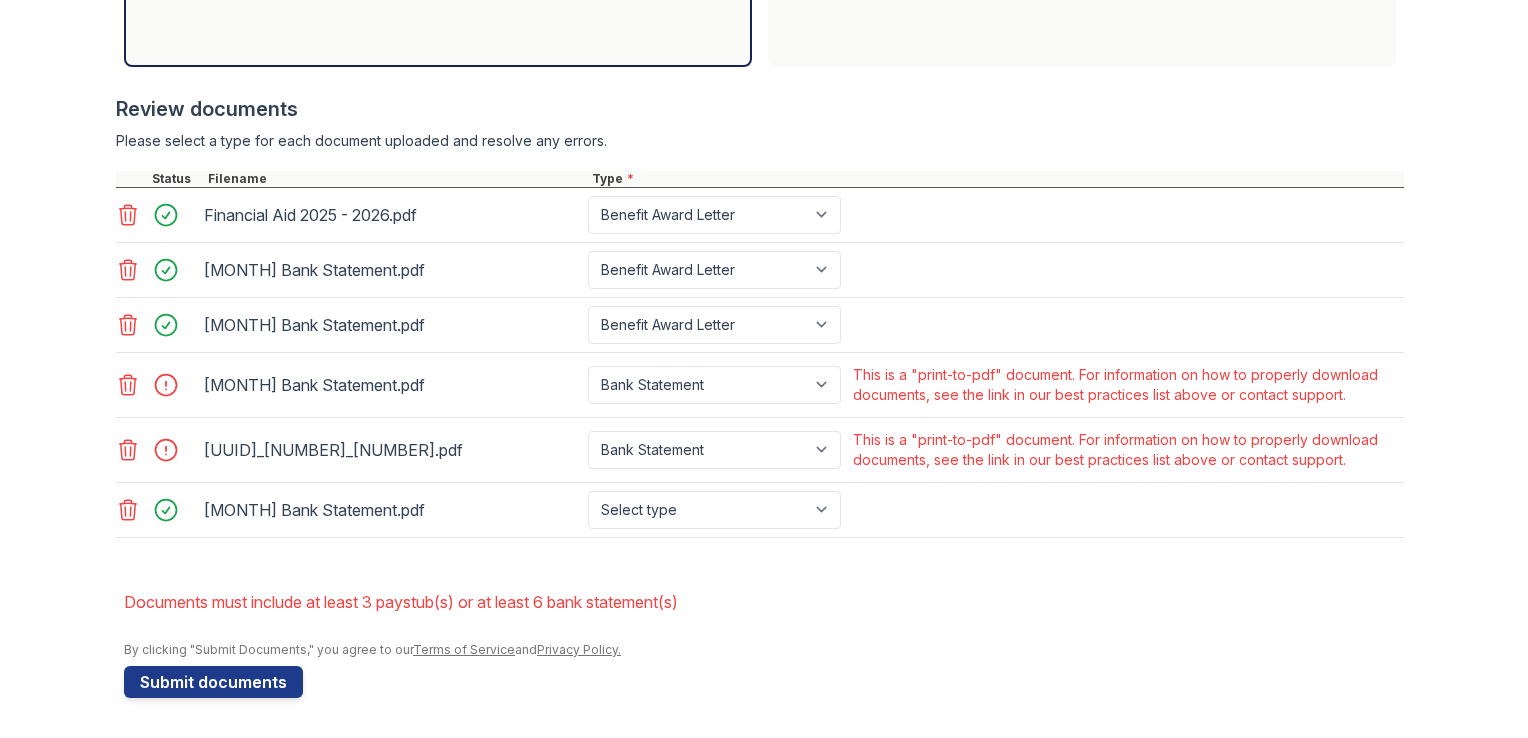 scroll, scrollTop: 1003, scrollLeft: 0, axis: vertical 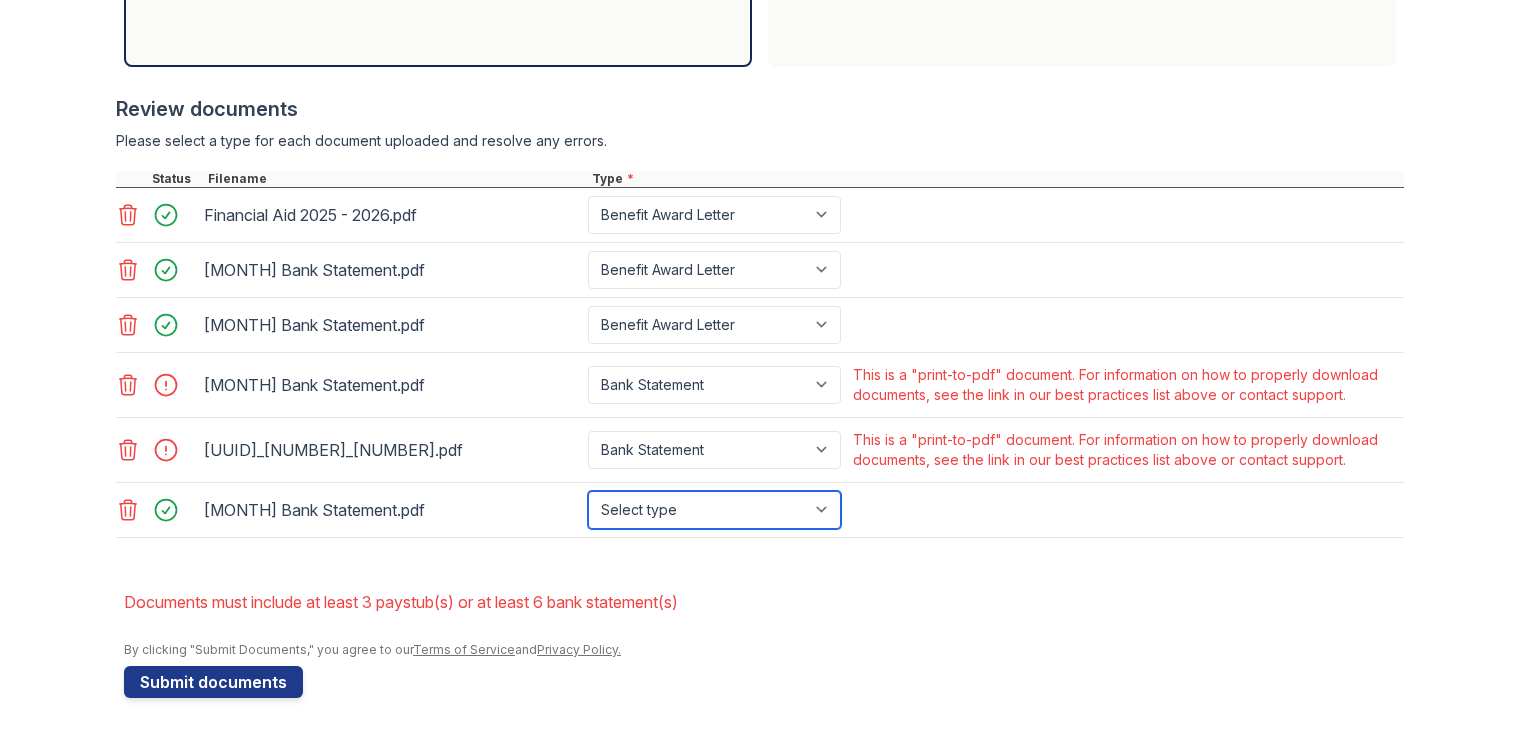 click on "Select type
Paystub
Bank Statement
Offer Letter
Tax Documents
Benefit Award Letter
Investment Account Statement
Other" at bounding box center [714, 510] 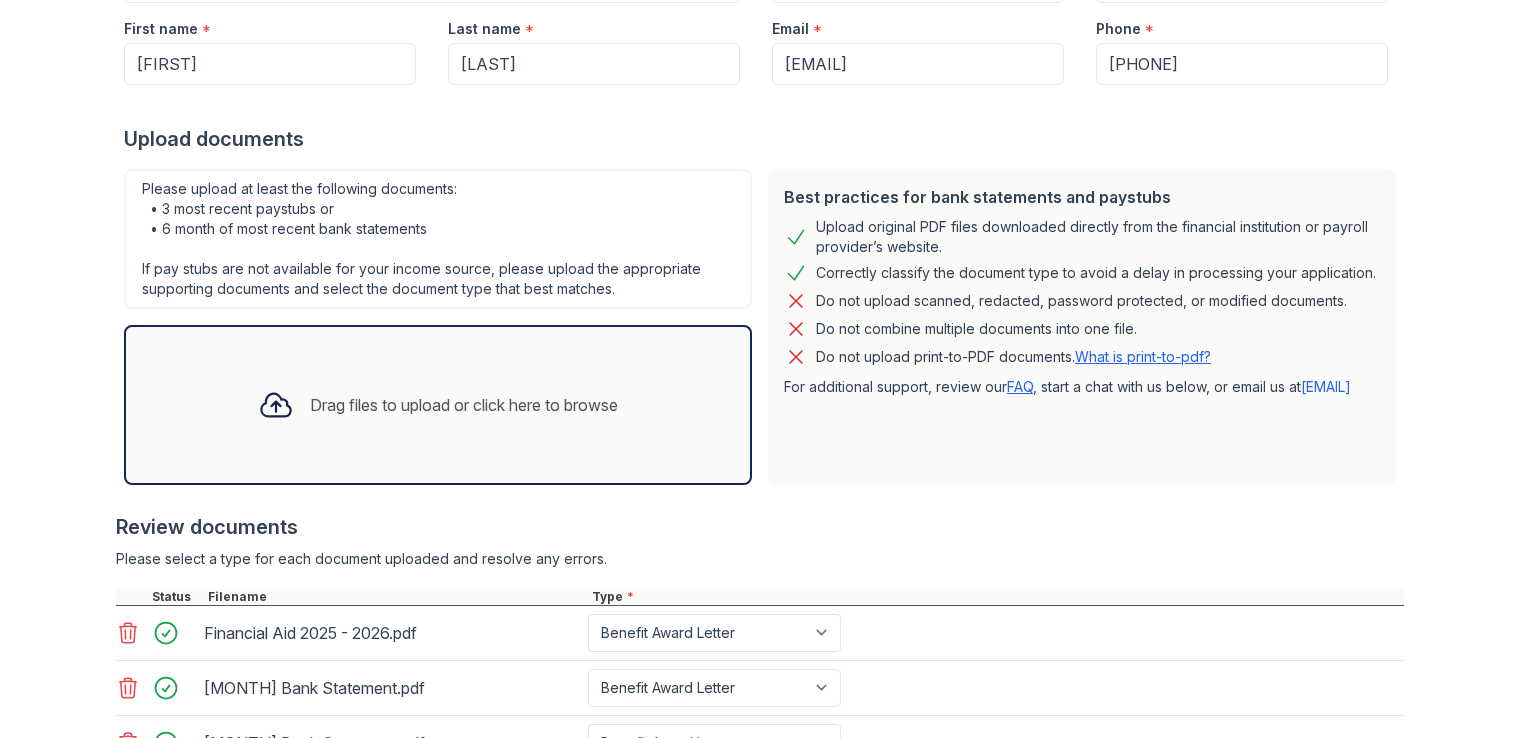 scroll, scrollTop: 0, scrollLeft: 0, axis: both 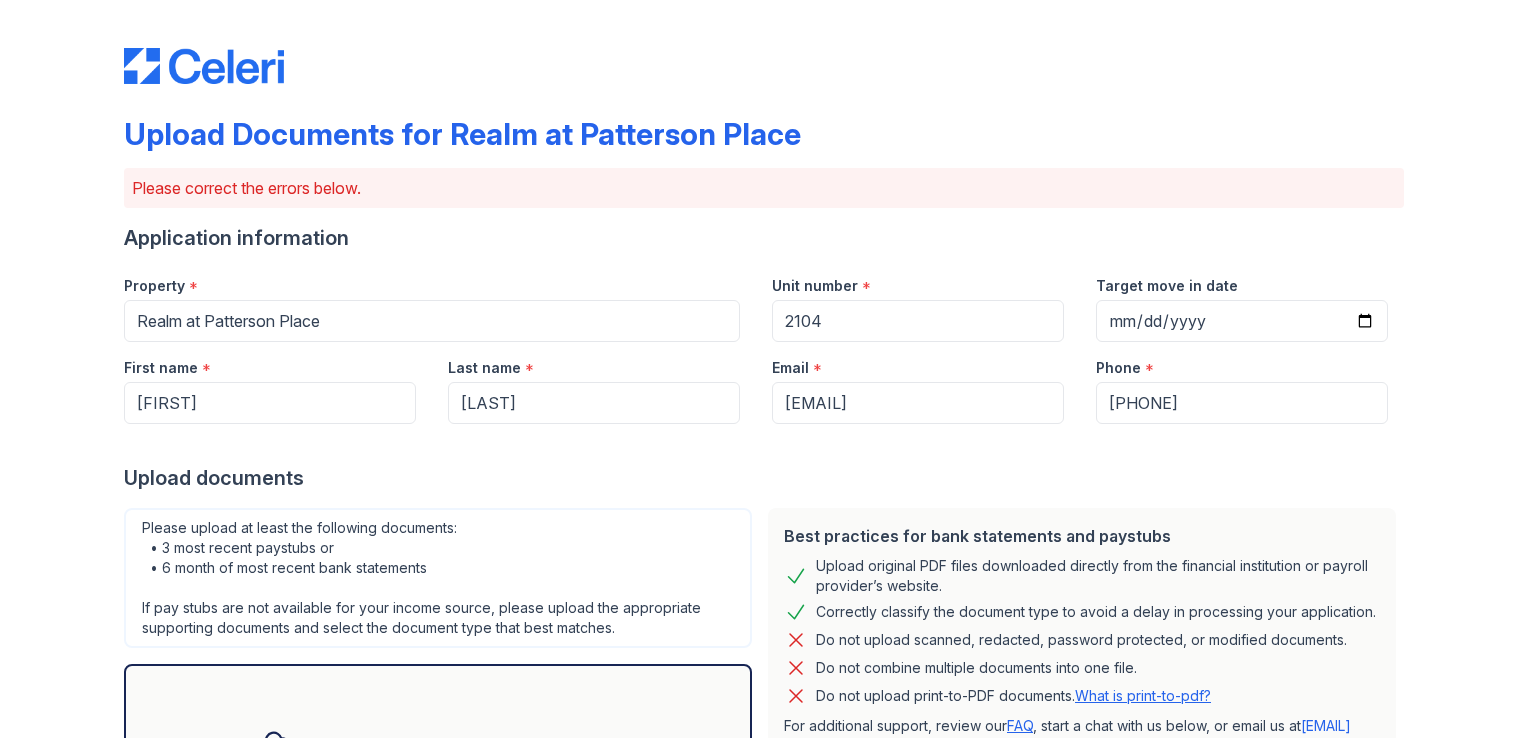 click on "Upload Documents for
Realm at Patterson Place
Please correct the errors below.
Application information
Property
*
Realm at Patterson Place
Unit number
*
[NUMBER]
Target move in date
[DATE]
First name
*
[FIRST]
Last name
*
[LAST]
Email
*
[EMAIL]
Phone
*
[PHONE]
Upload documents
Best practices for bank statements and paystubs
Upload original PDF files downloaded directly from the financial institution or payroll provider’s website.
Correctly classify the document type to avoid a delay in processing your application.
Do not upload scanned, redacted, password protected, or modified documents.
Do not combine multiple documents into one file.
Do not upload print-to-PDF documents." at bounding box center [764, 369] 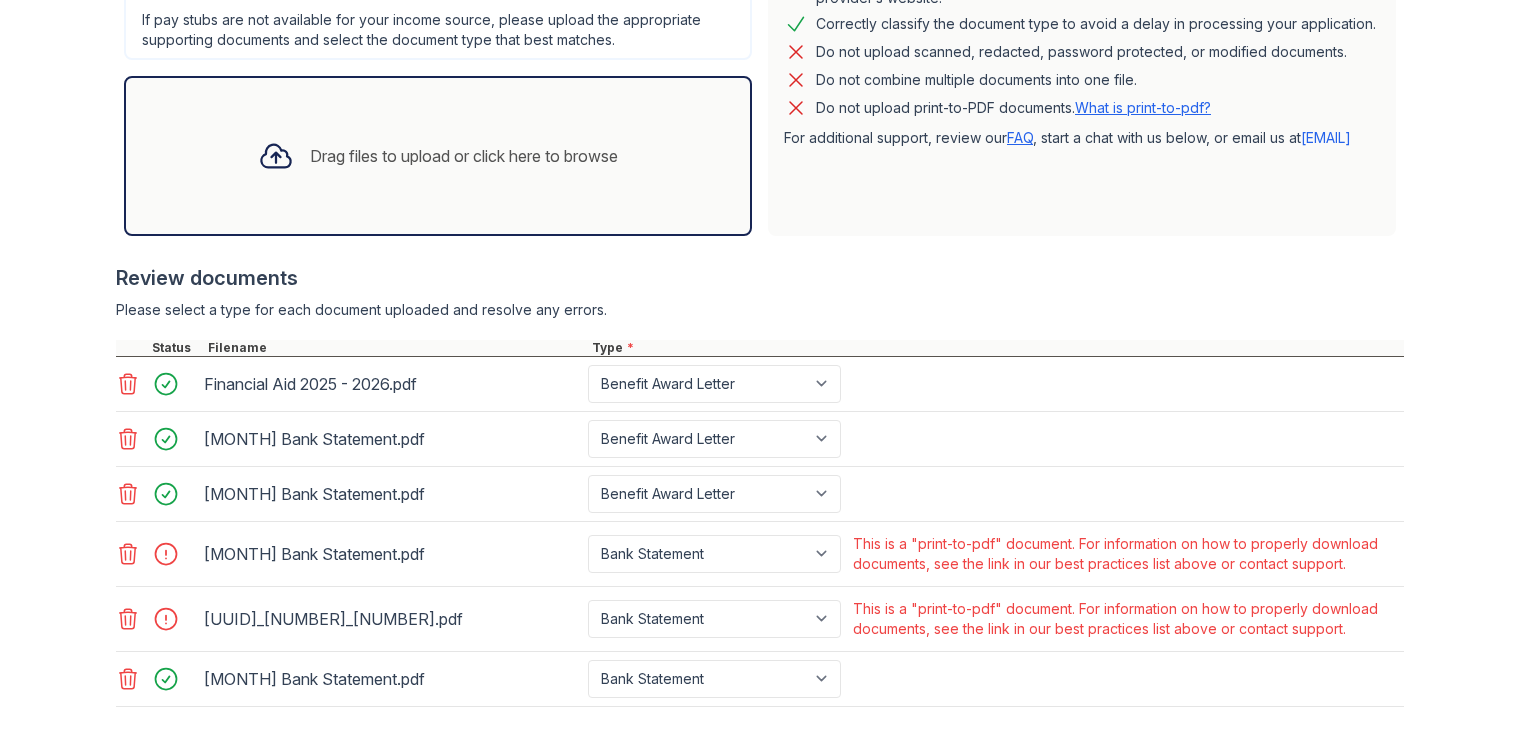 scroll, scrollTop: 1003, scrollLeft: 0, axis: vertical 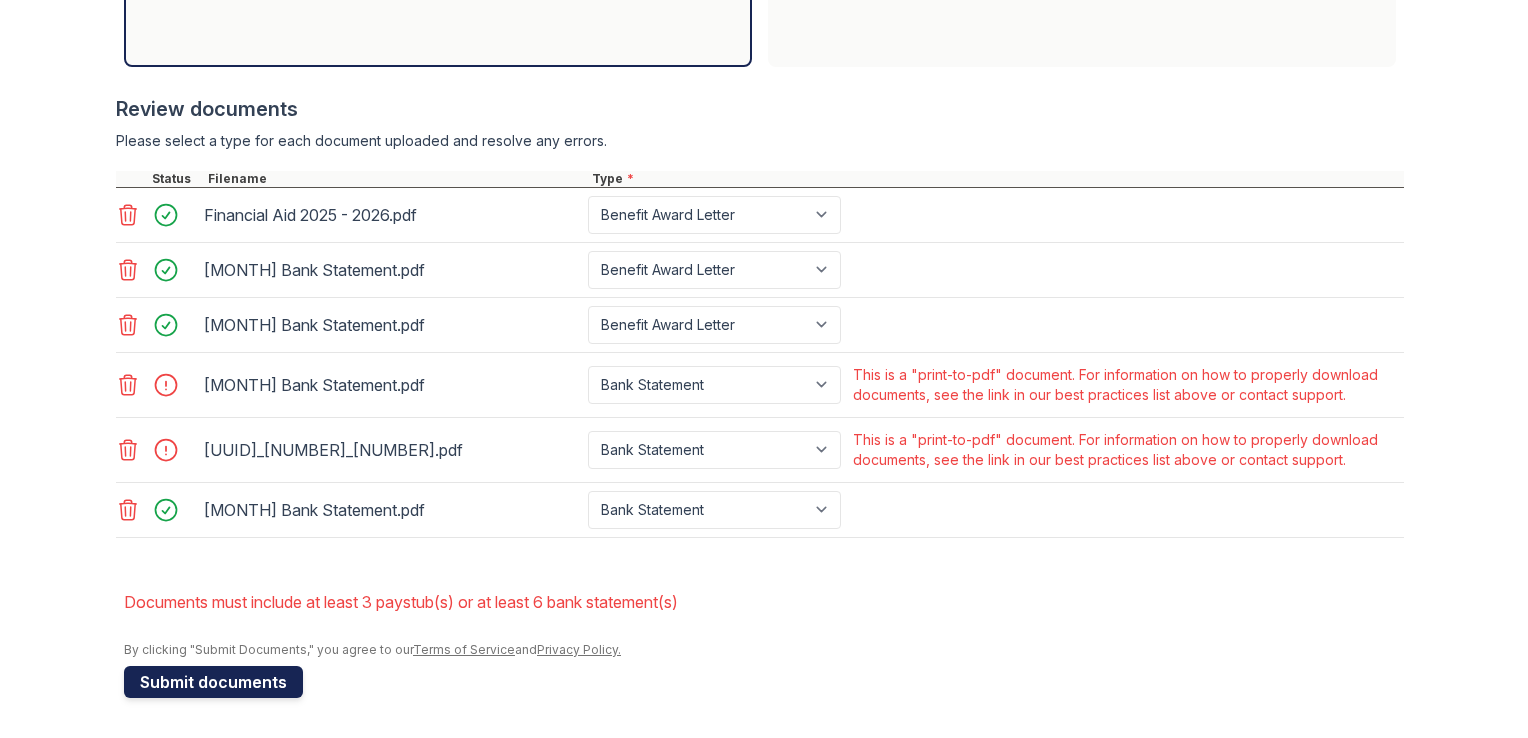 click on "Submit documents" at bounding box center (213, 682) 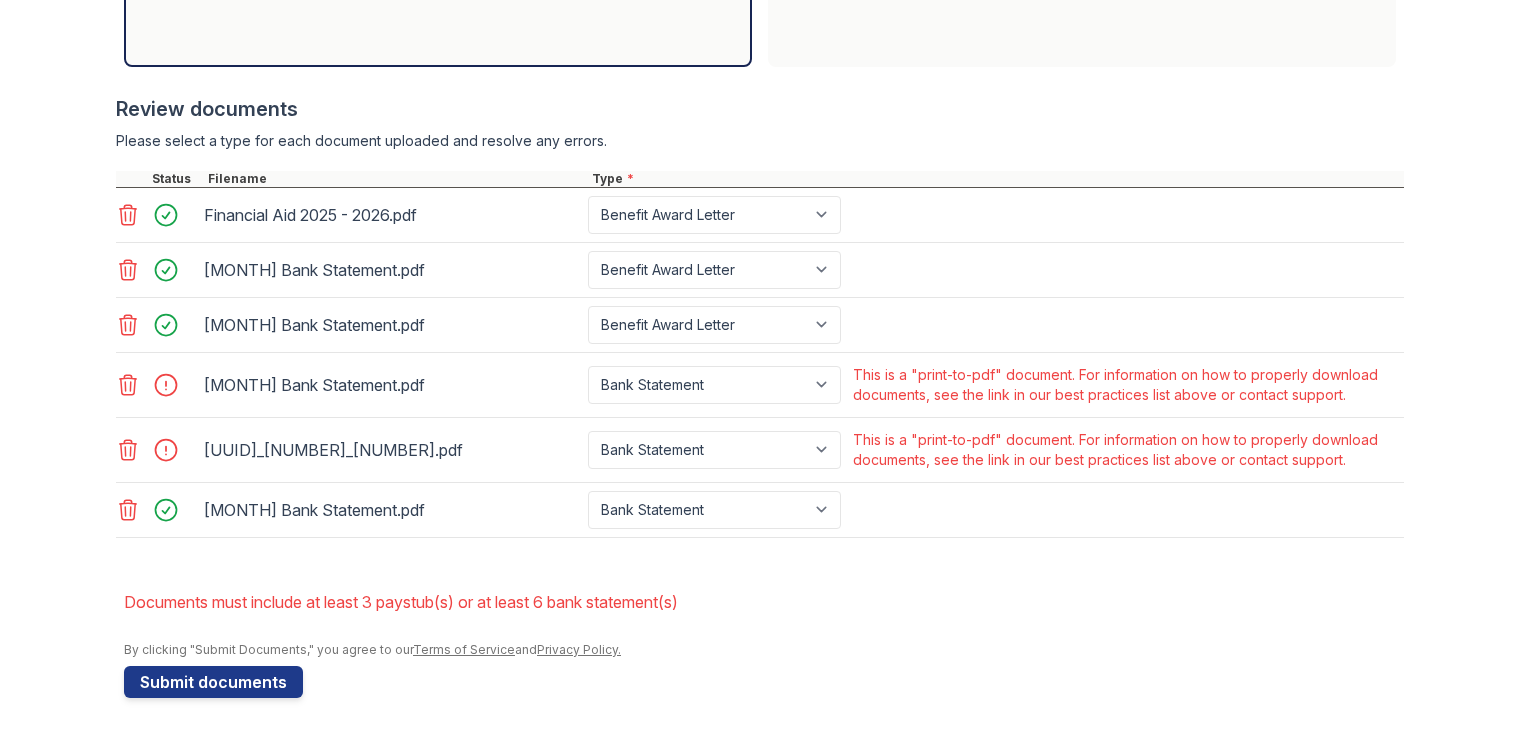 scroll, scrollTop: 992, scrollLeft: 0, axis: vertical 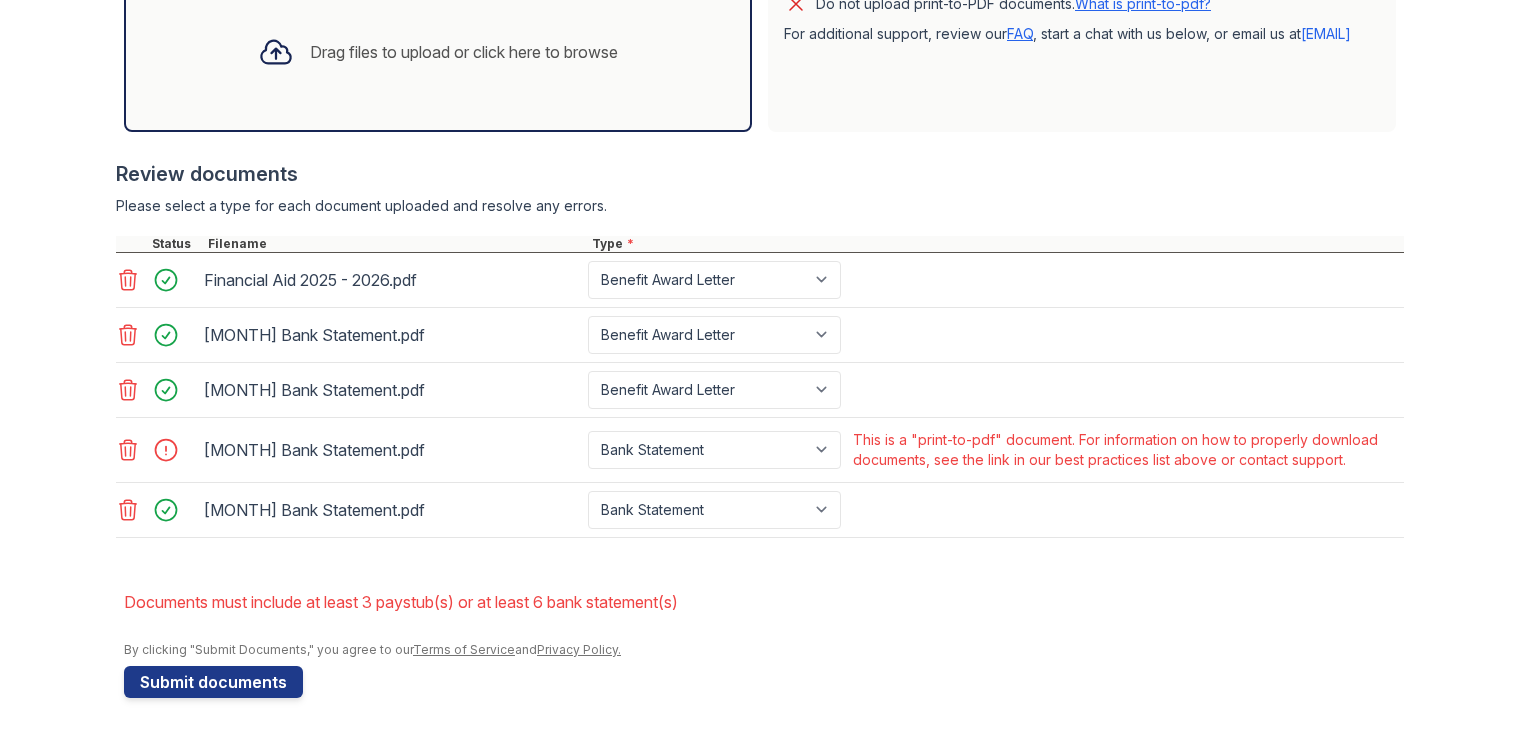 click 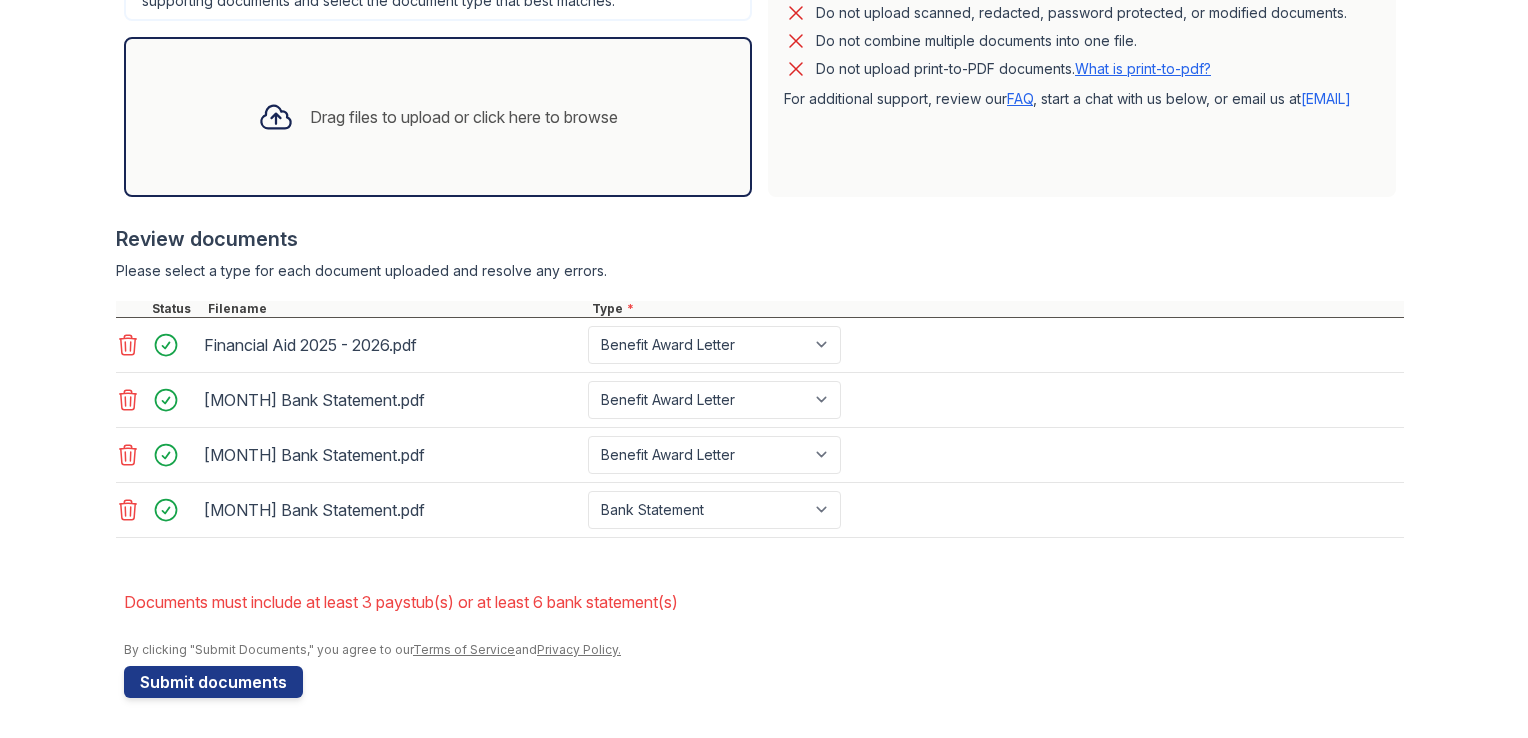 click on "Drag files to upload or click here to browse" at bounding box center [464, 117] 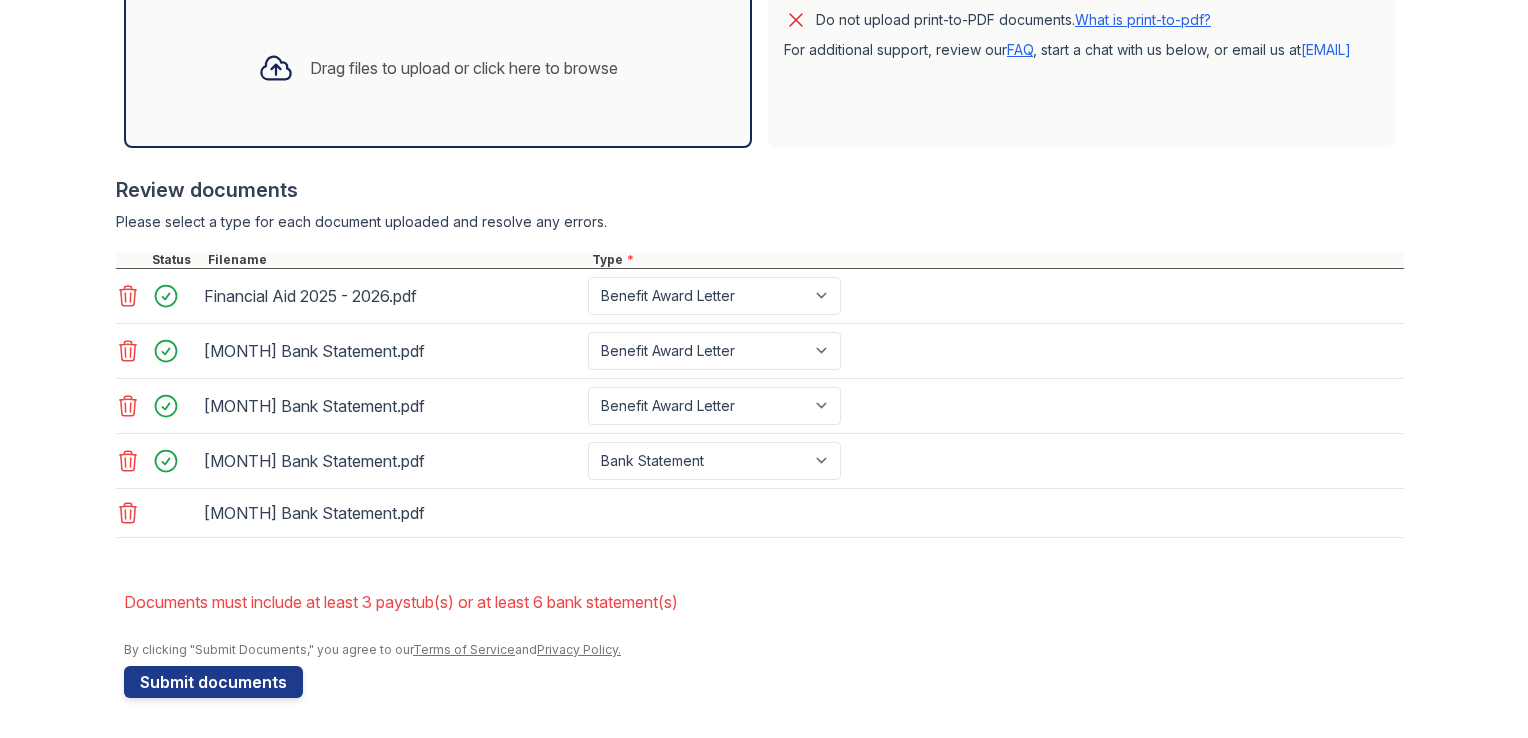 click on "Review documents" at bounding box center [760, 190] 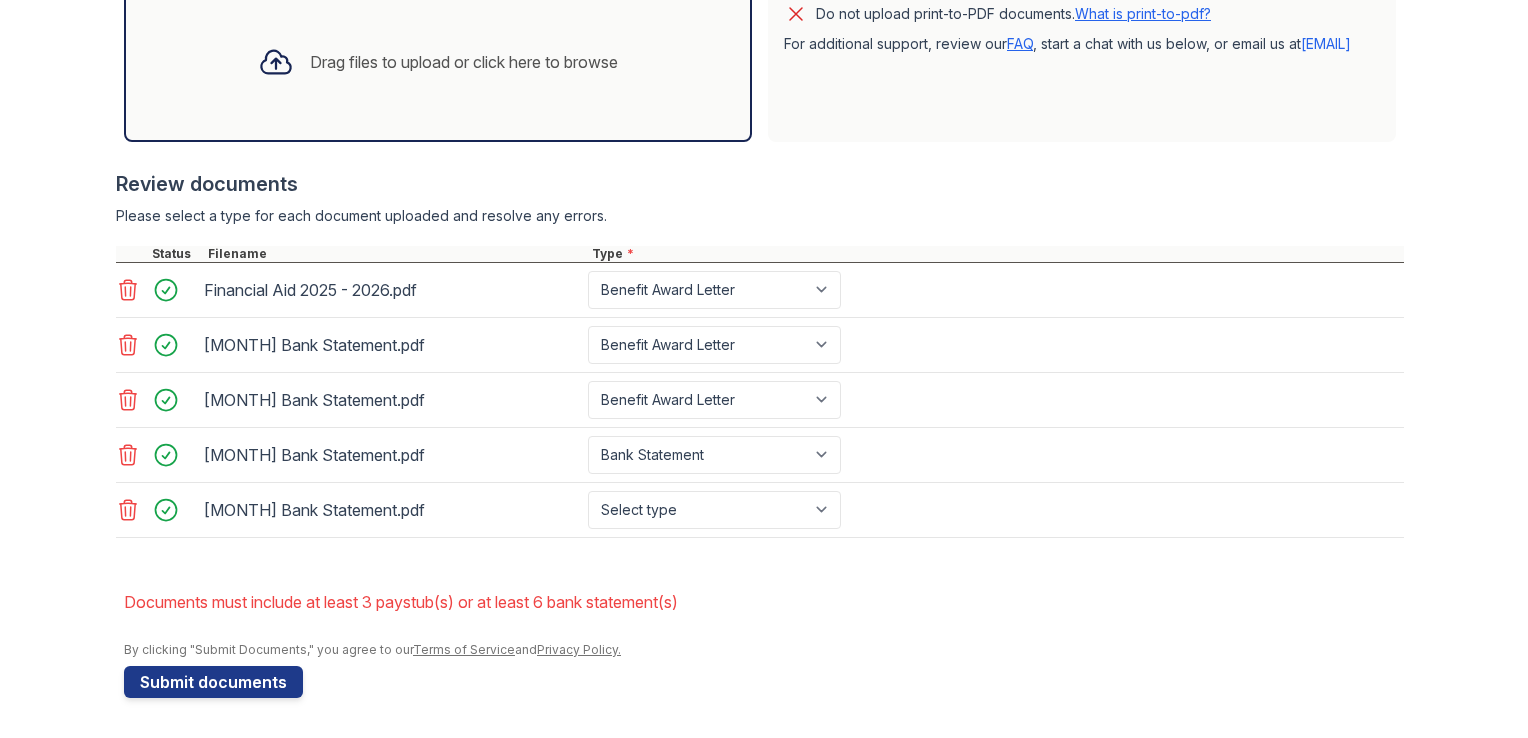 scroll, scrollTop: 908, scrollLeft: 0, axis: vertical 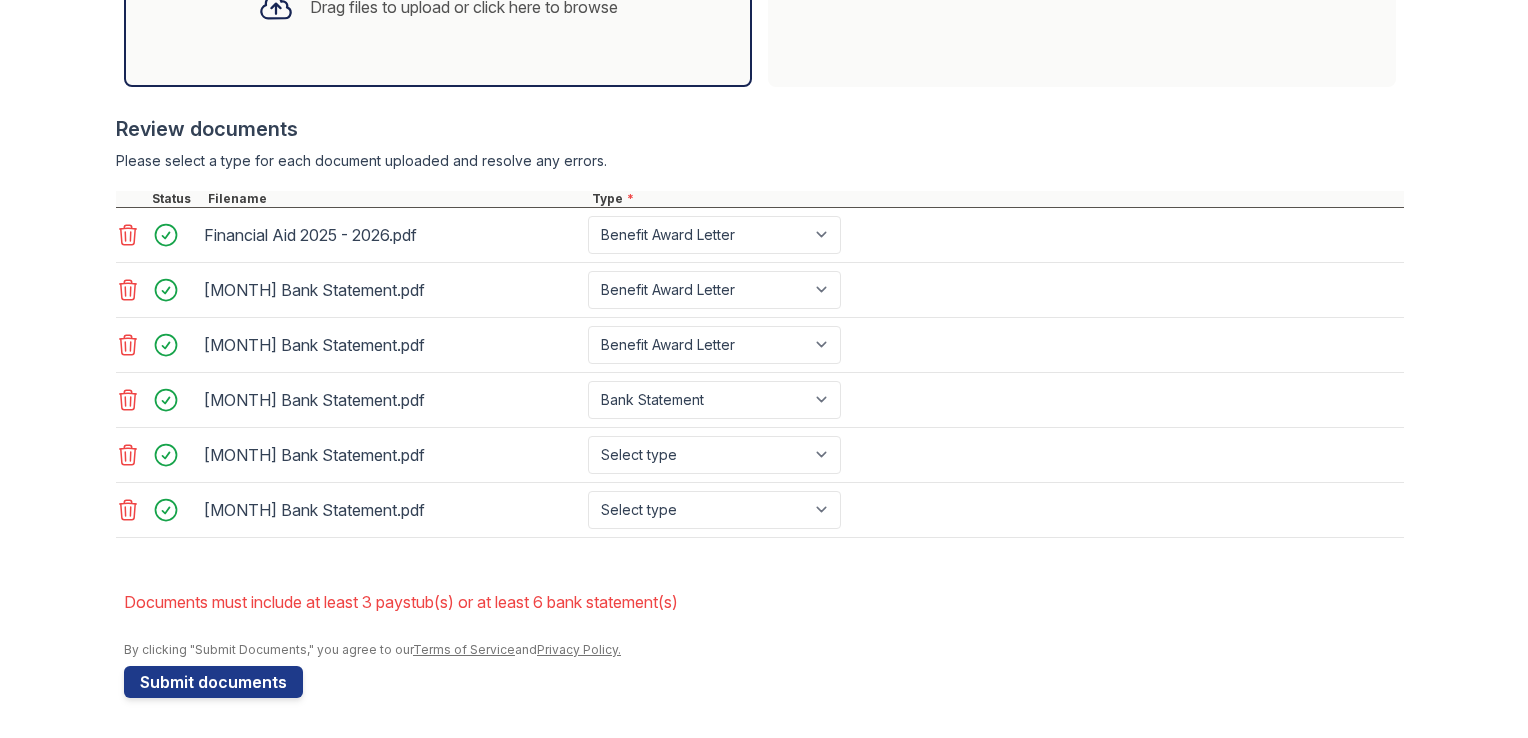 click on "Drag files to upload or click here to browse" at bounding box center [438, 7] 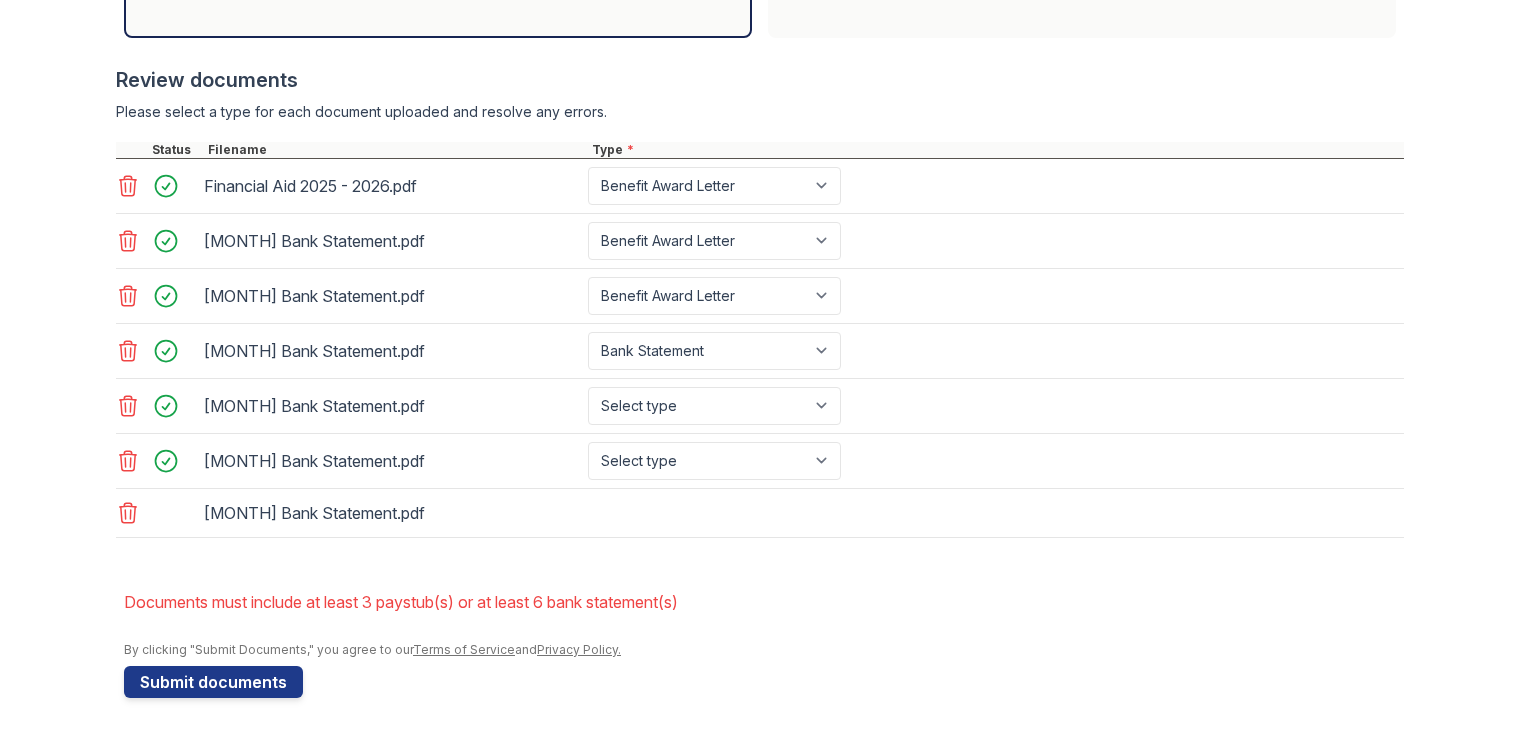 click on "Drag files to upload or click here to browse" at bounding box center (438, -42) 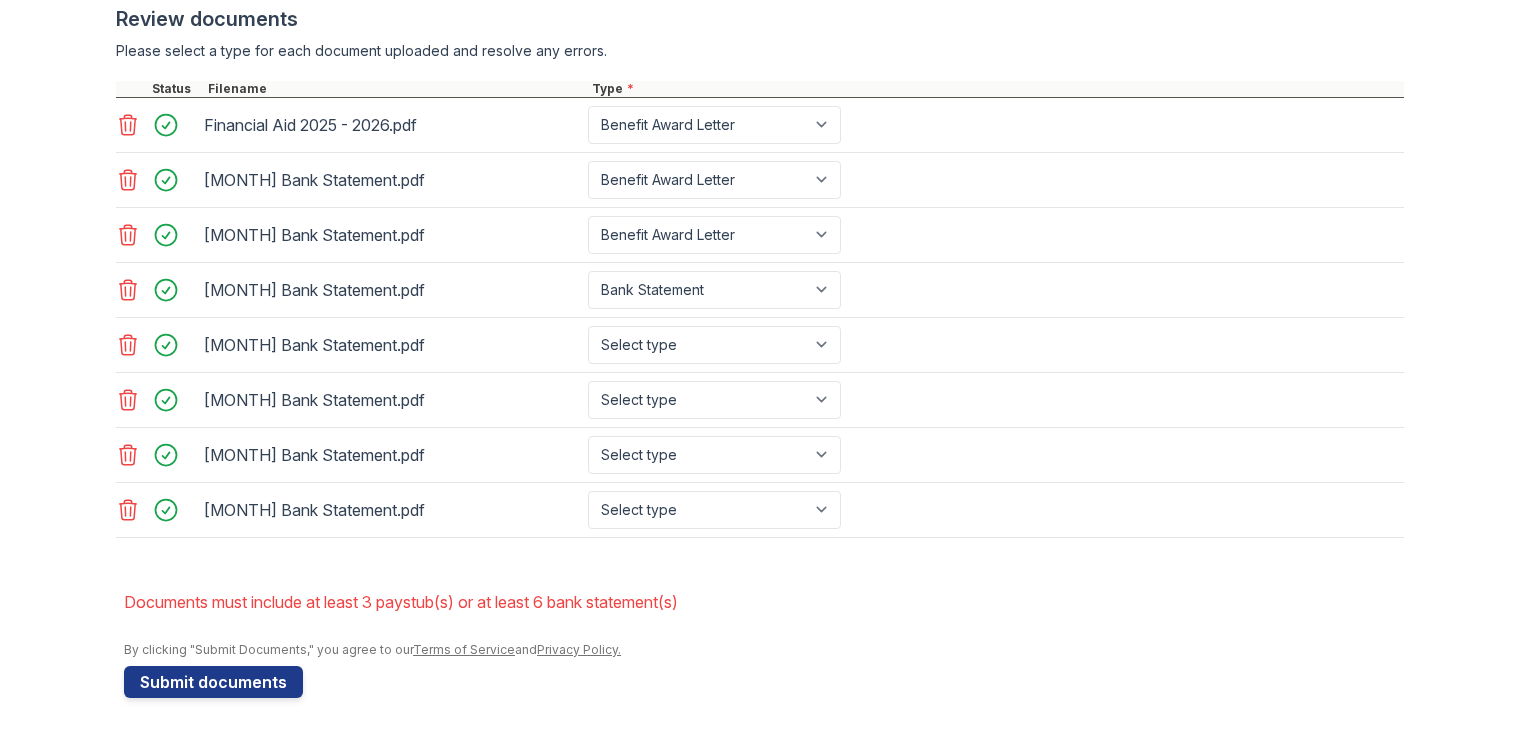 click on "Drag files to upload or click here to browse" at bounding box center (438, -103) 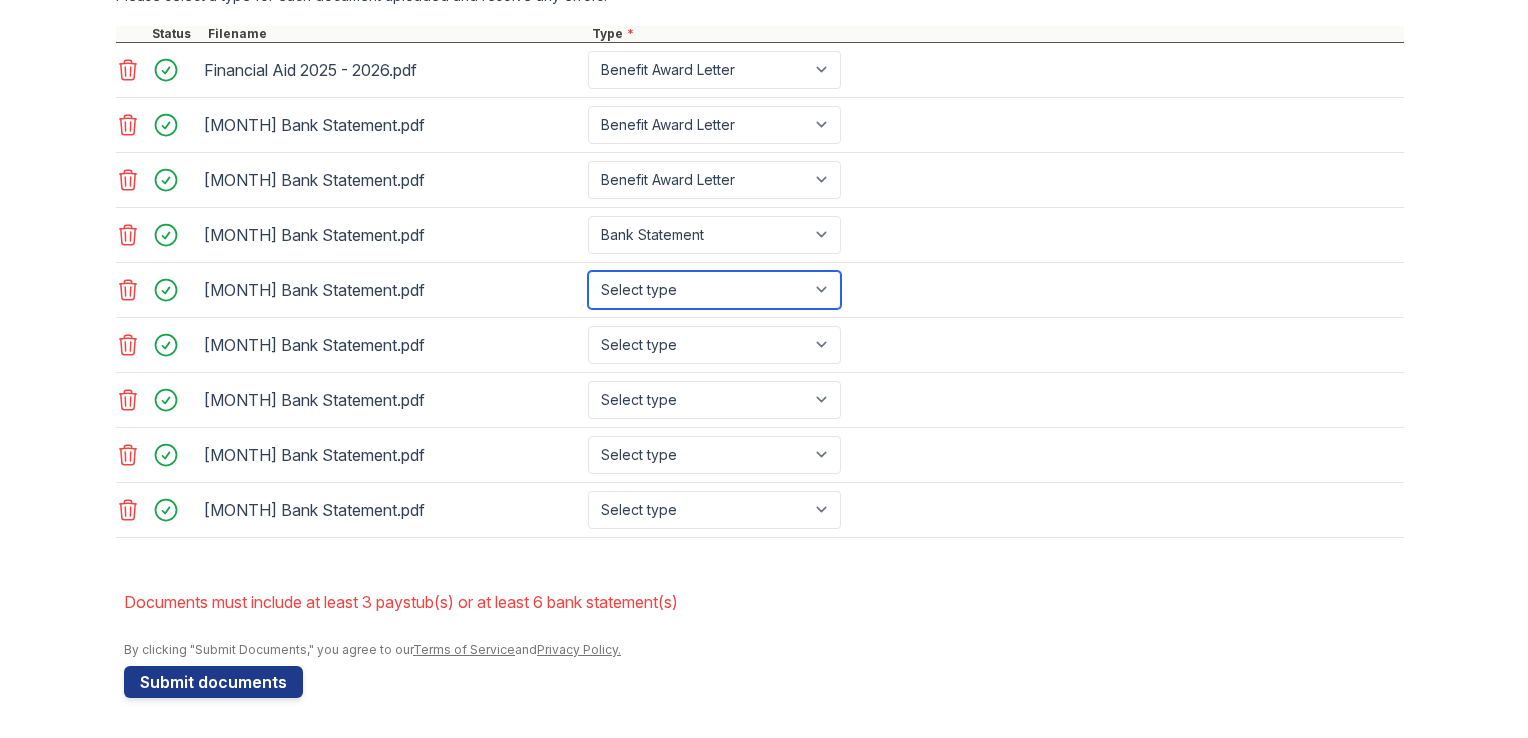 click on "Select type
Paystub
Bank Statement
Offer Letter
Tax Documents
Benefit Award Letter
Investment Account Statement
Other" at bounding box center [714, 290] 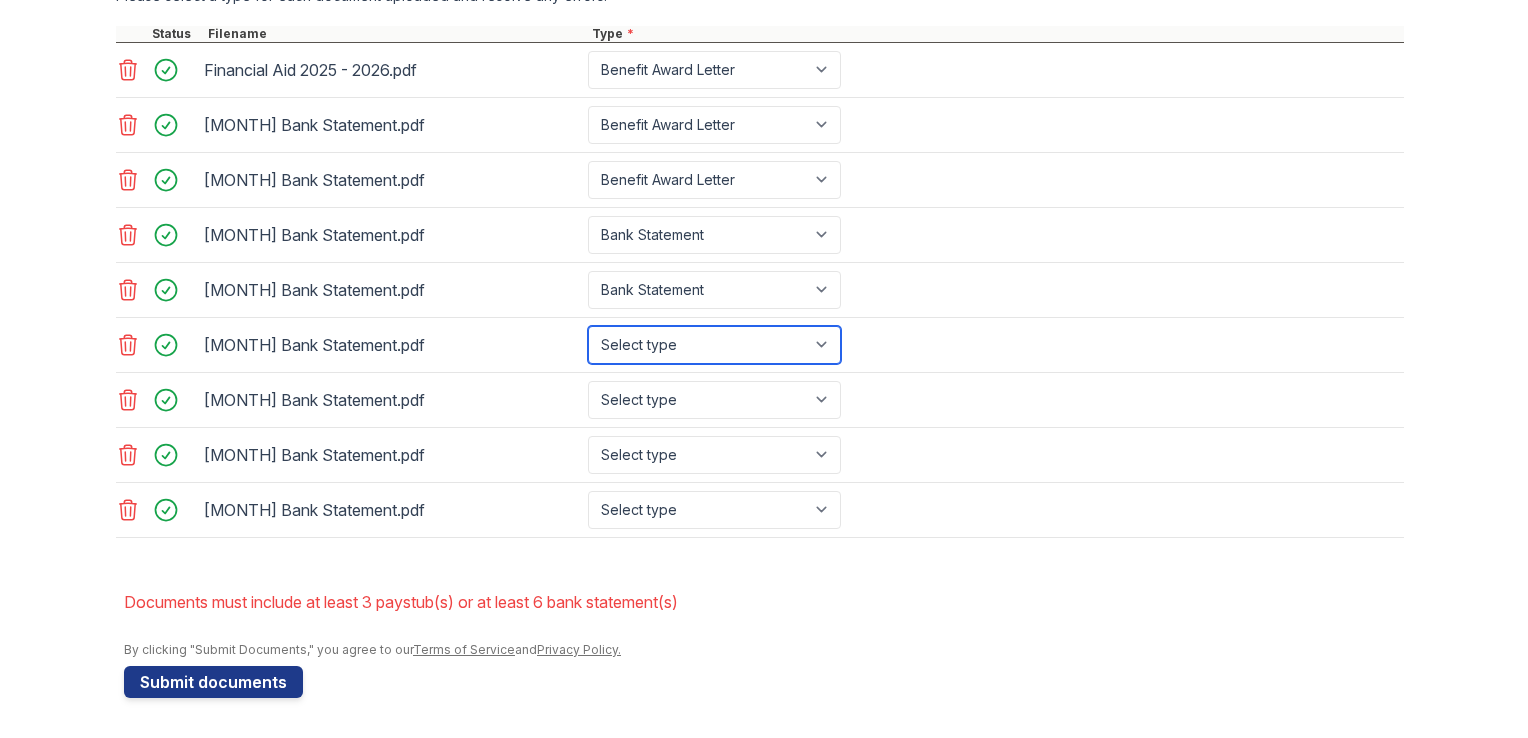 click on "Select type
Paystub
Bank Statement
Offer Letter
Tax Documents
Benefit Award Letter
Investment Account Statement
Other" at bounding box center [714, 345] 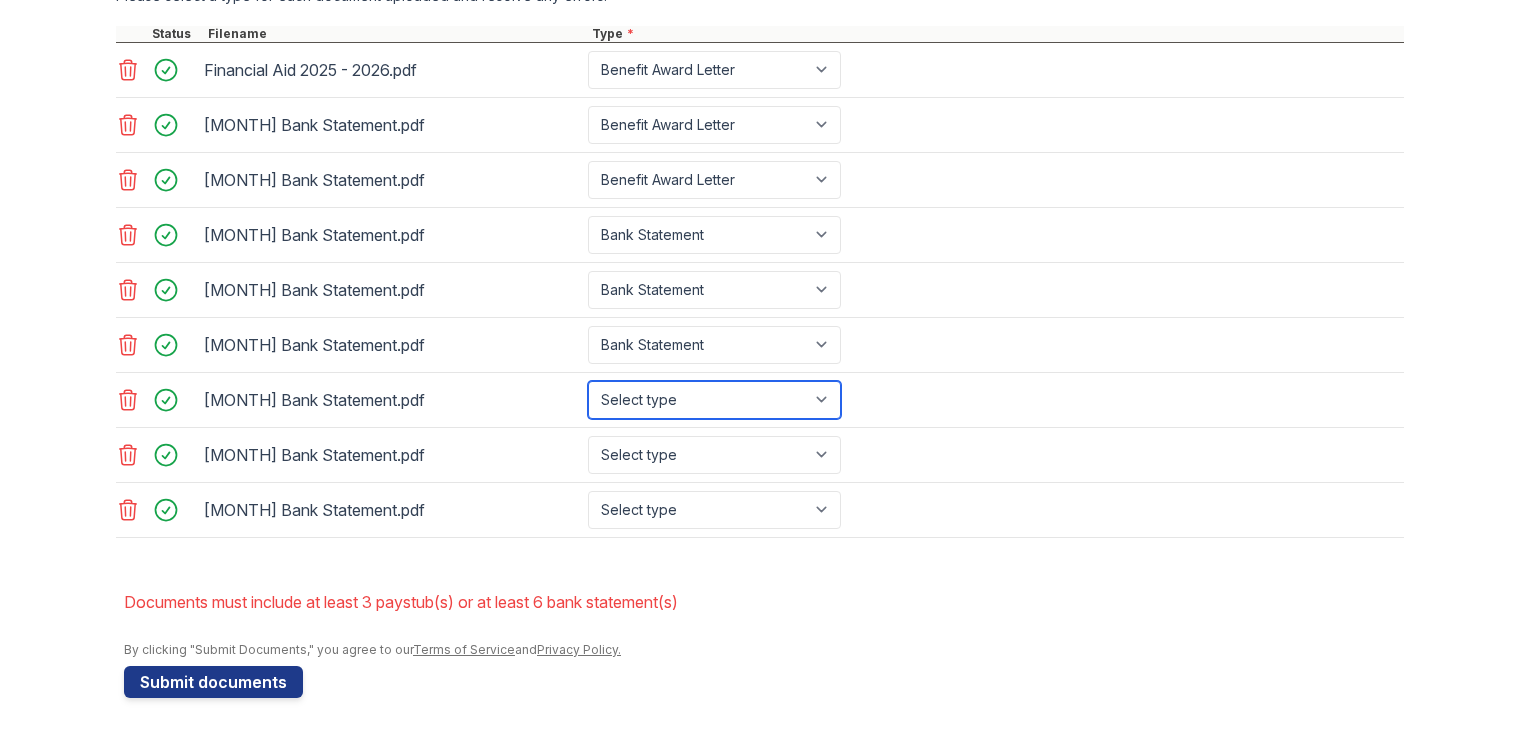 click on "Select type
Paystub
Bank Statement
Offer Letter
Tax Documents
Benefit Award Letter
Investment Account Statement
Other" at bounding box center (714, 400) 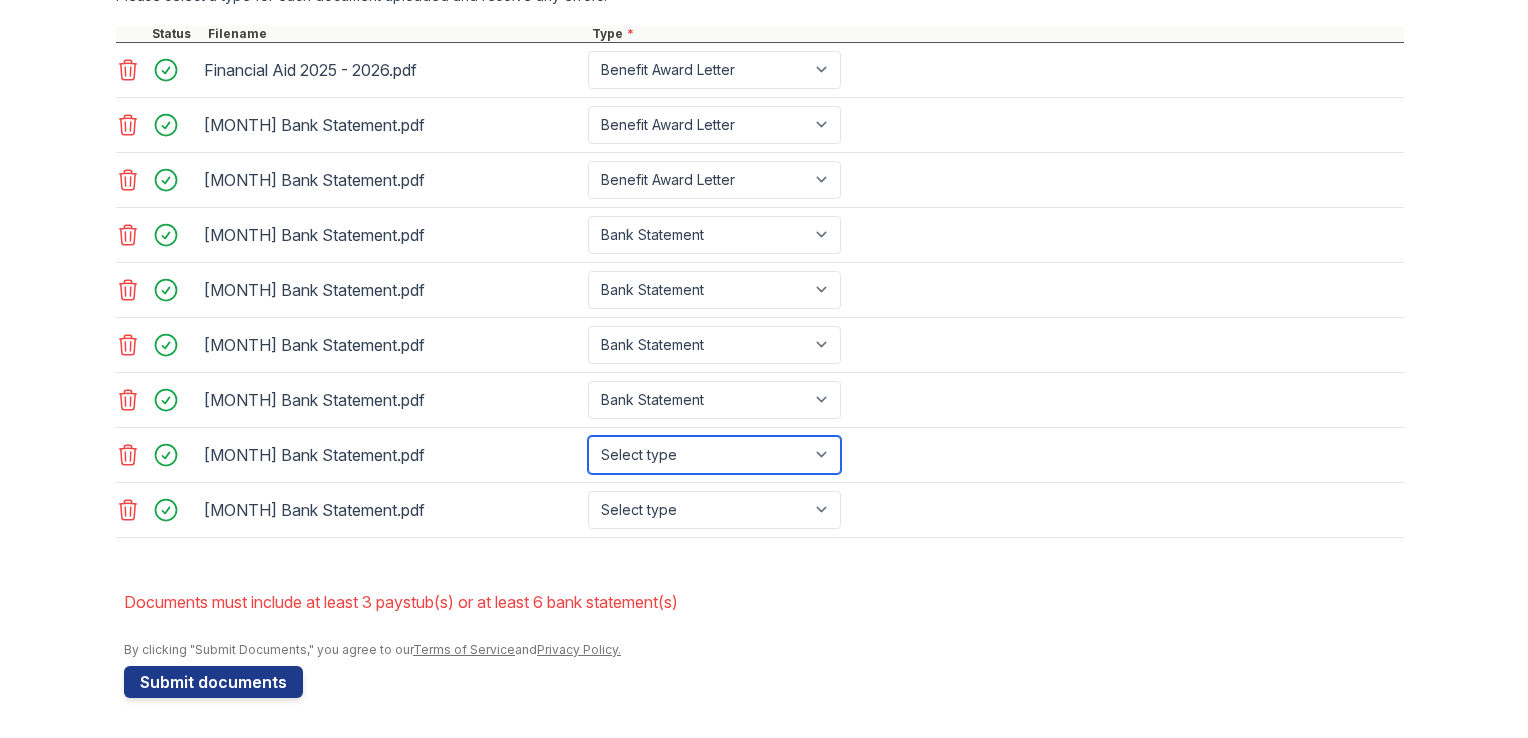 click on "Select type
Paystub
Bank Statement
Offer Letter
Tax Documents
Benefit Award Letter
Investment Account Statement
Other" at bounding box center [714, 455] 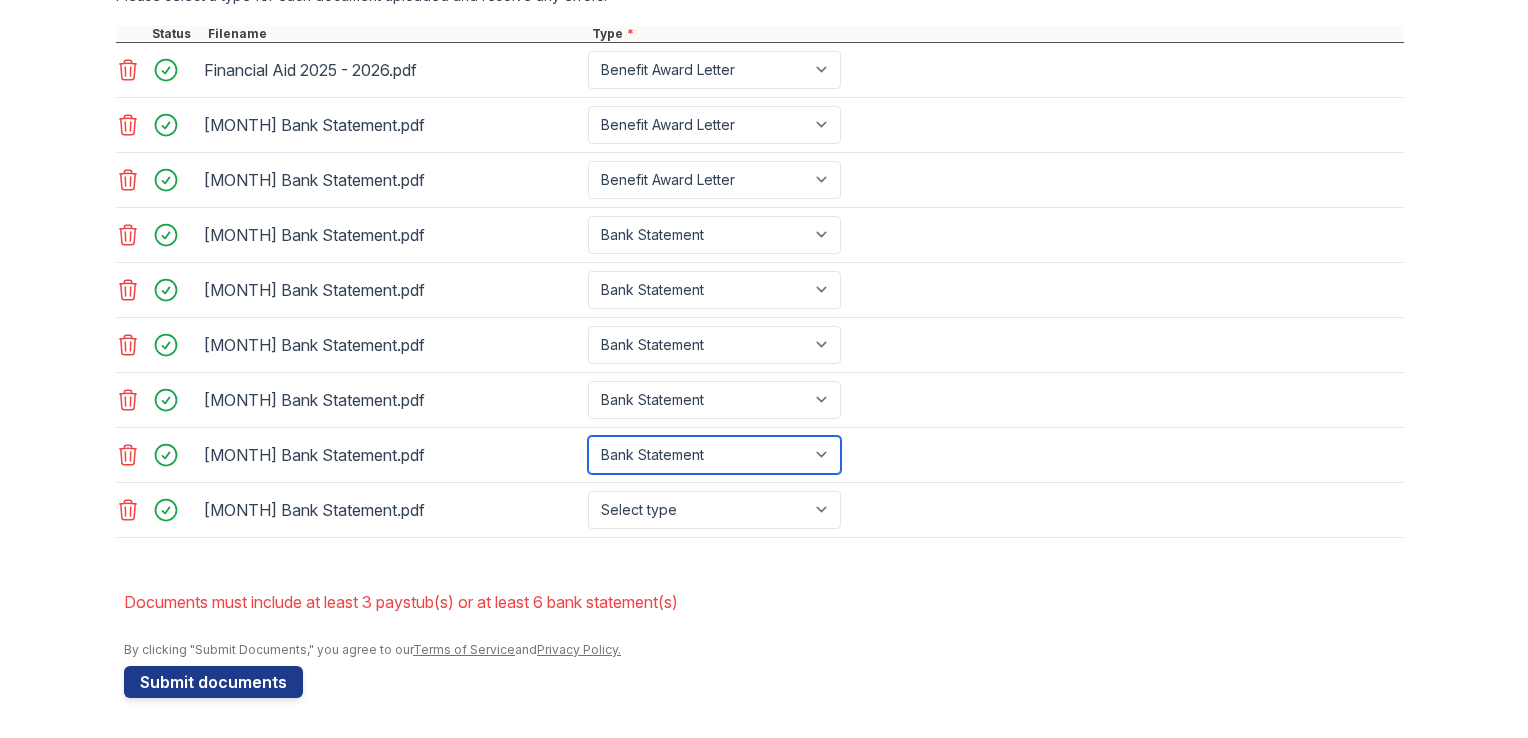 scroll, scrollTop: 1117, scrollLeft: 0, axis: vertical 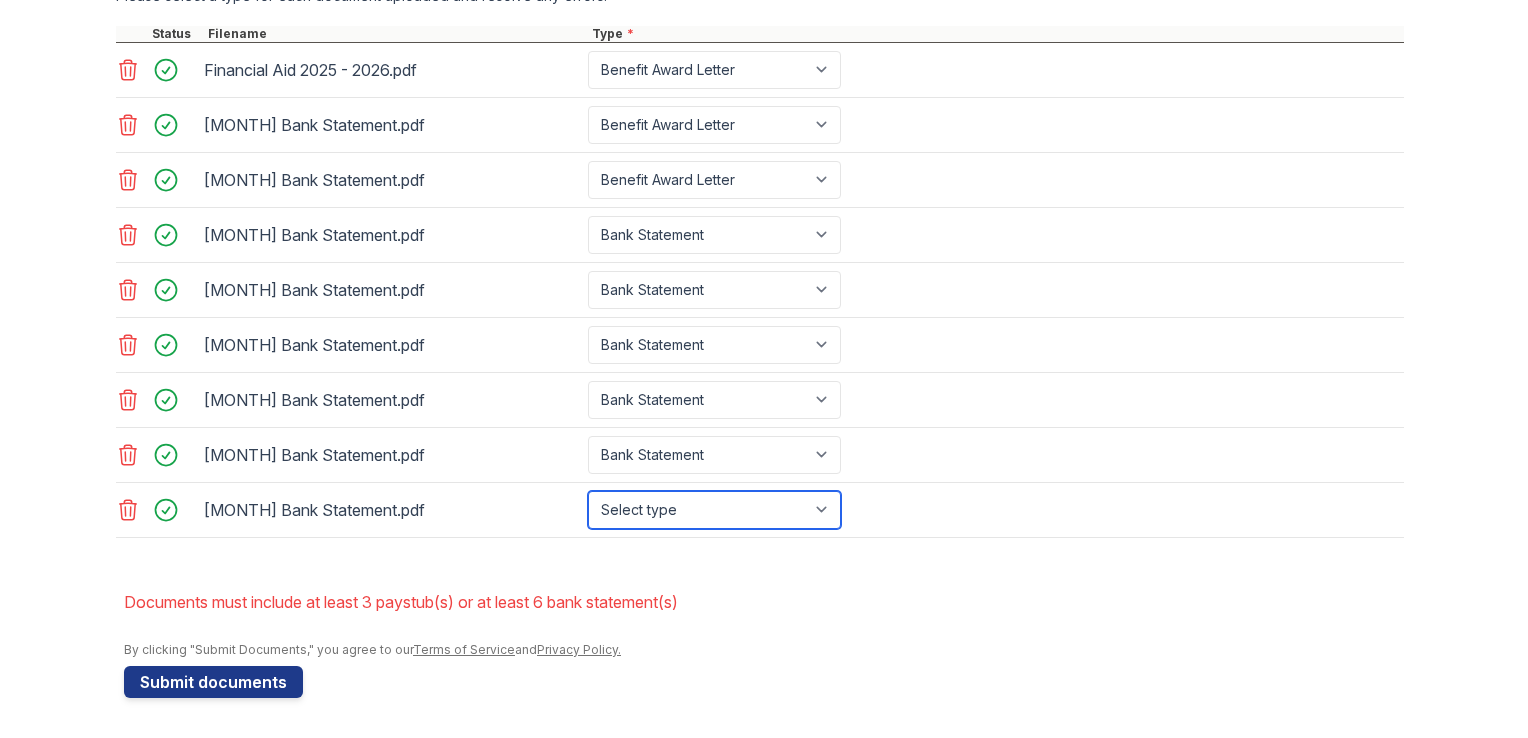 click on "Select type
Paystub
Bank Statement
Offer Letter
Tax Documents
Benefit Award Letter
Investment Account Statement
Other" at bounding box center [714, 510] 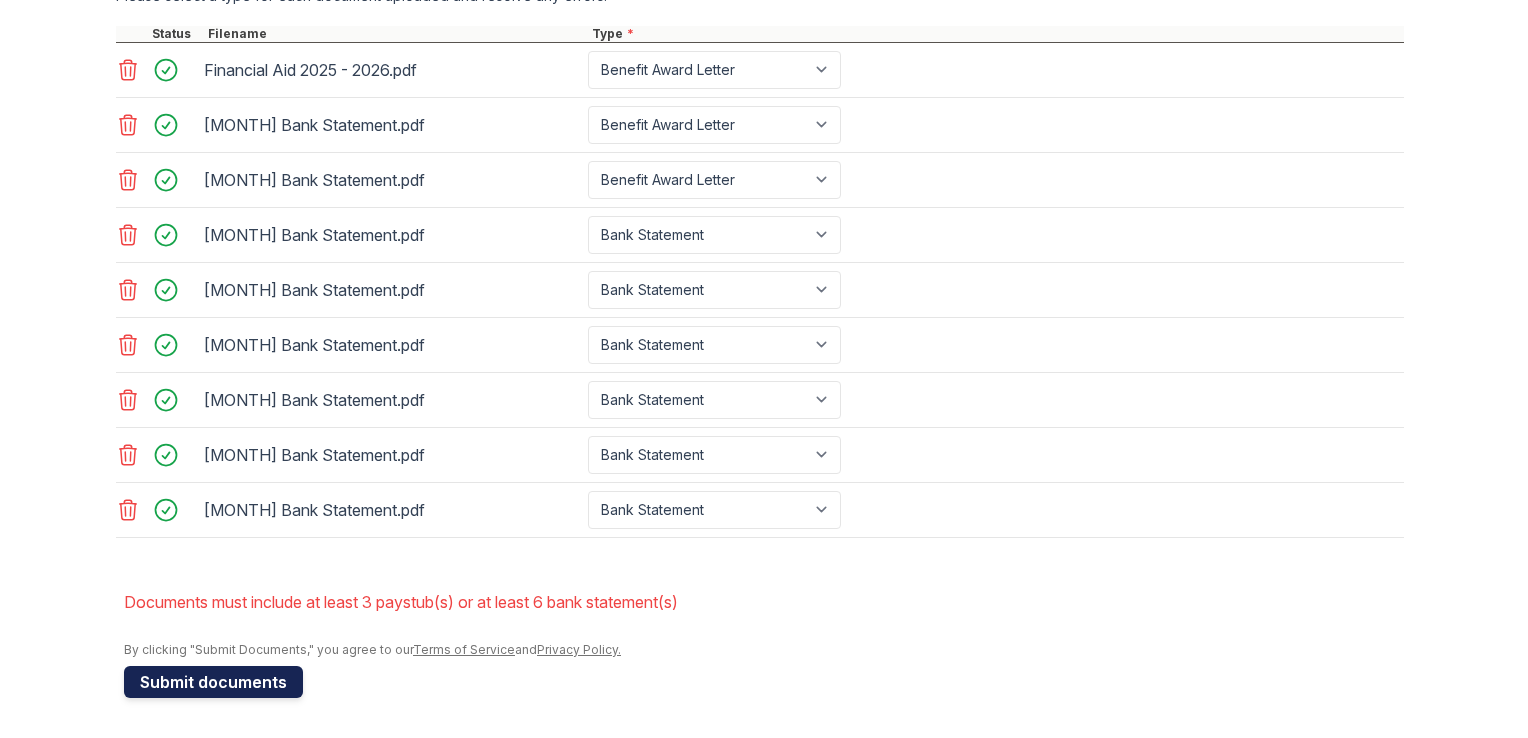 click on "Submit documents" at bounding box center (213, 682) 